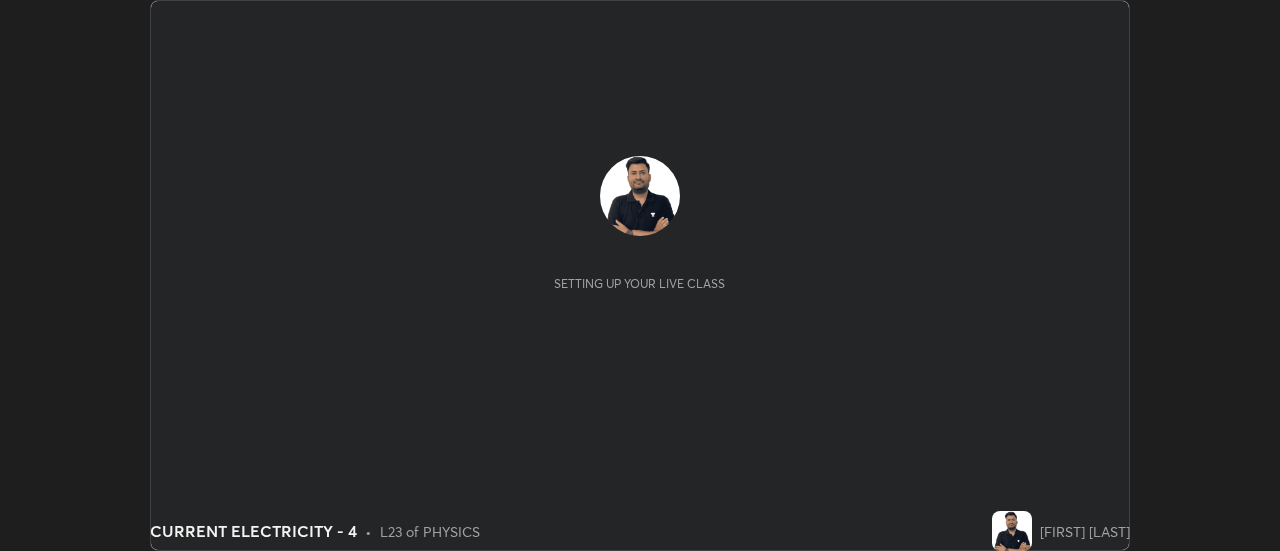 scroll, scrollTop: 0, scrollLeft: 0, axis: both 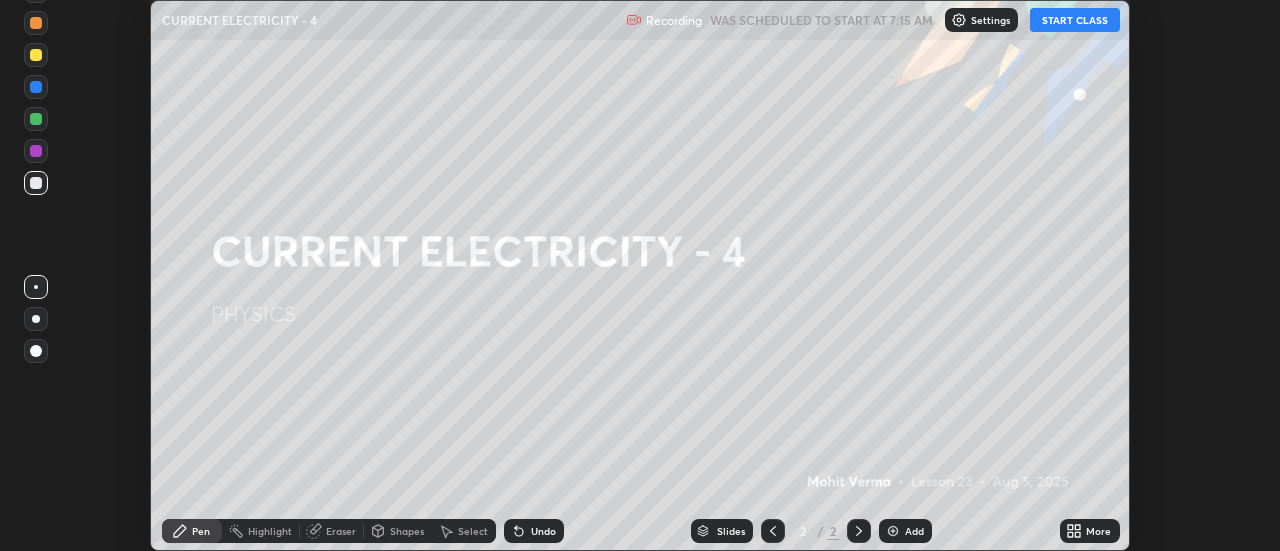 click on "START CLASS" at bounding box center (1075, 20) 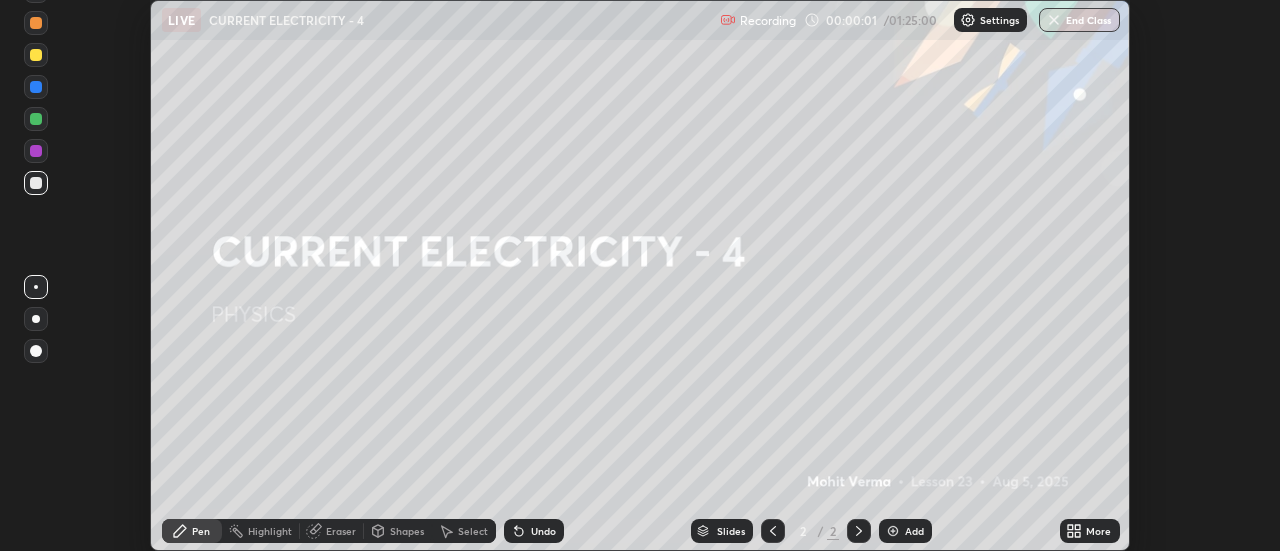 click on "More" at bounding box center [1098, 531] 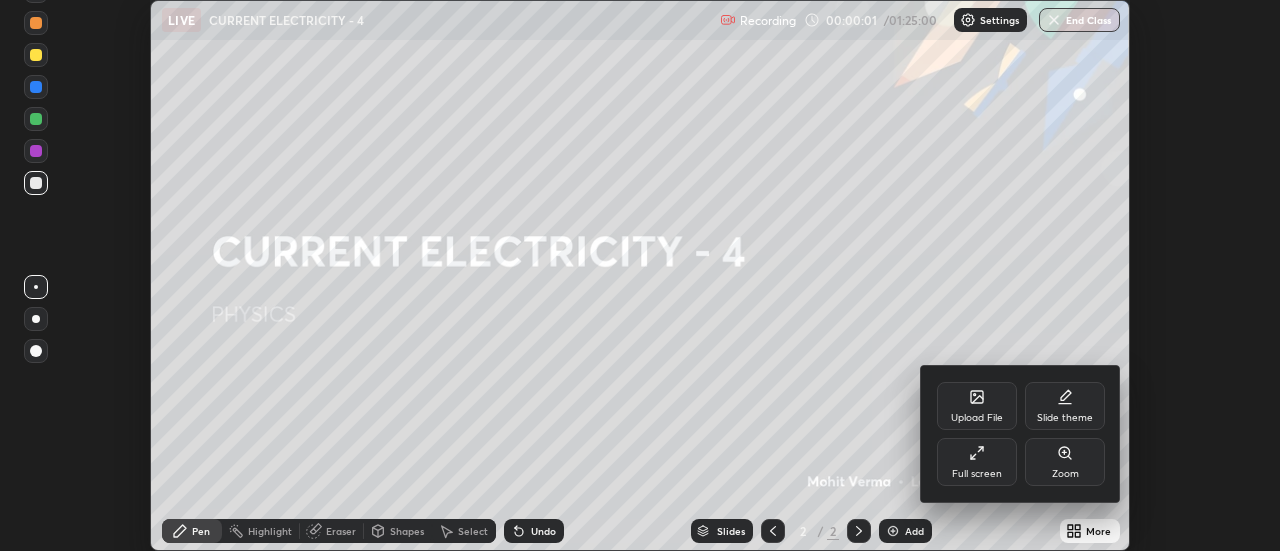 click on "Full screen" at bounding box center [977, 462] 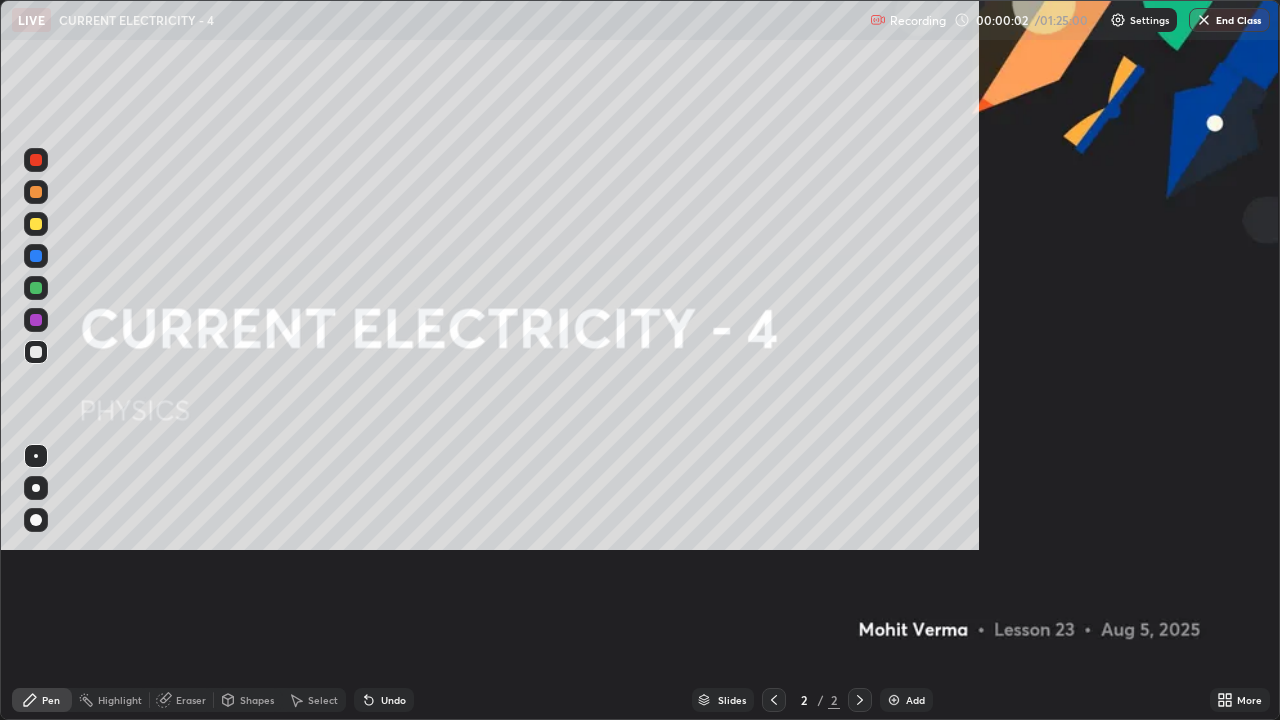 scroll, scrollTop: 99280, scrollLeft: 98720, axis: both 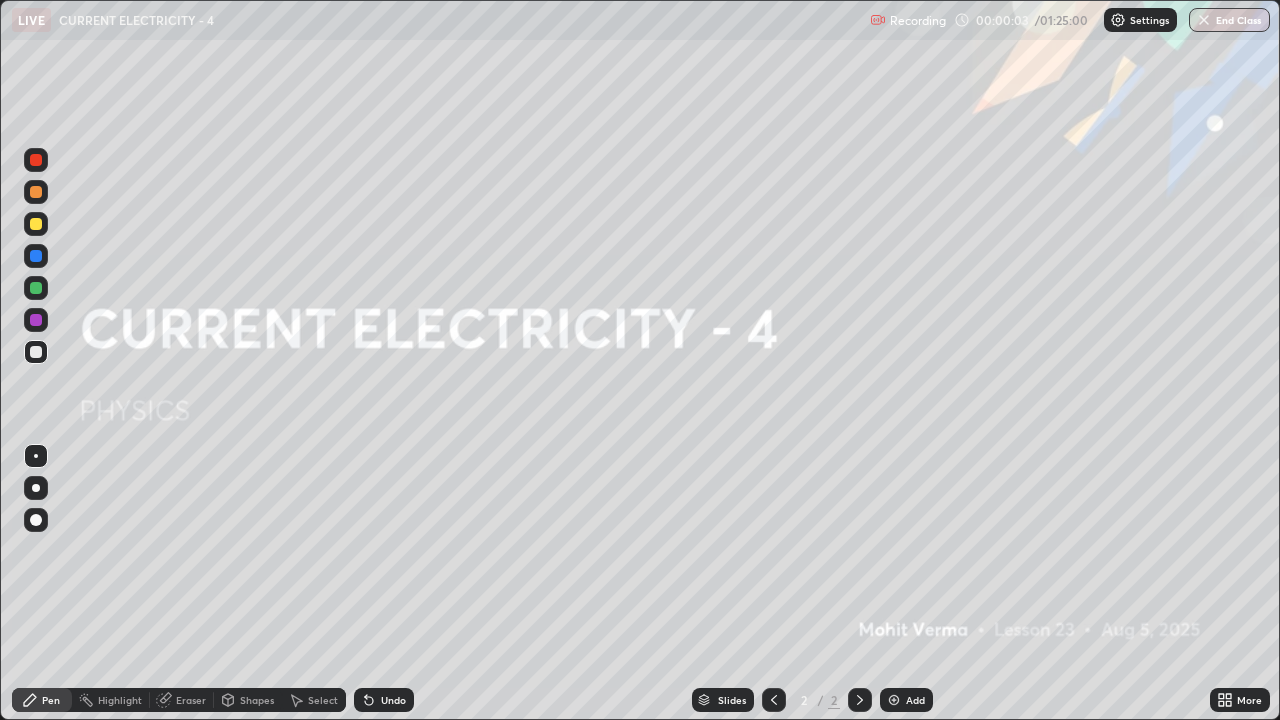 click on "Add" at bounding box center (915, 700) 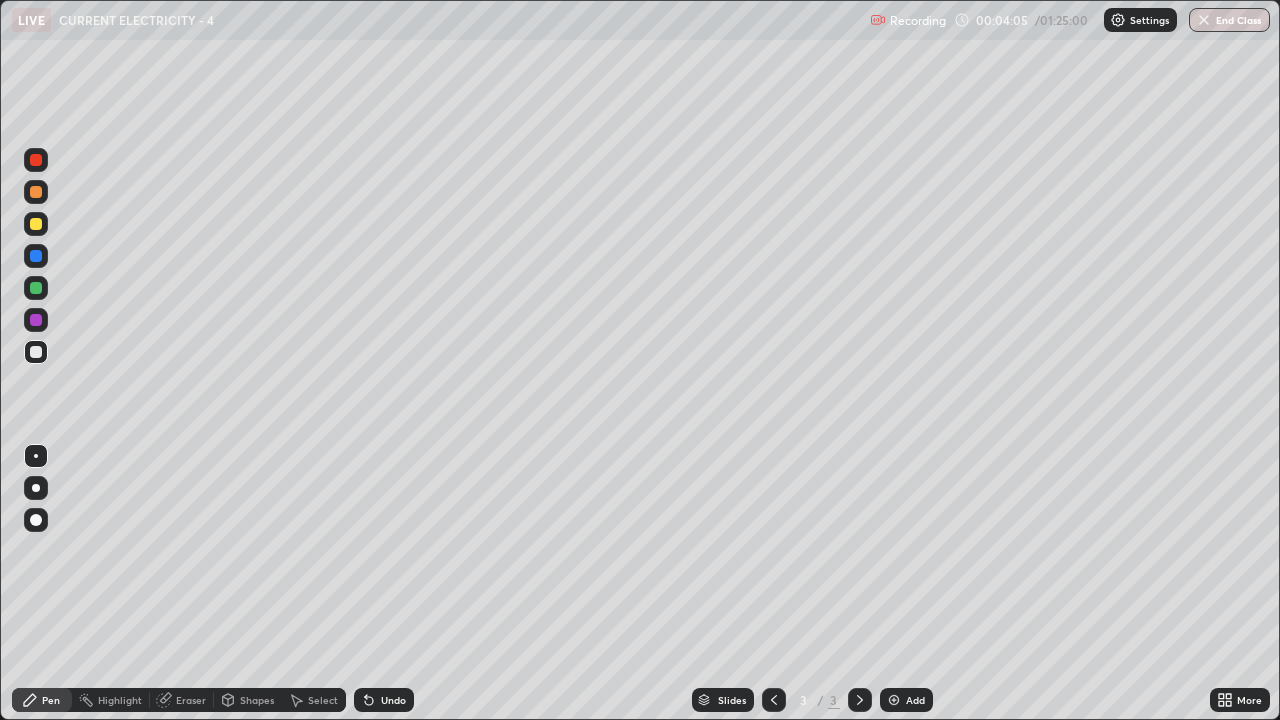 click on "Eraser" at bounding box center [191, 700] 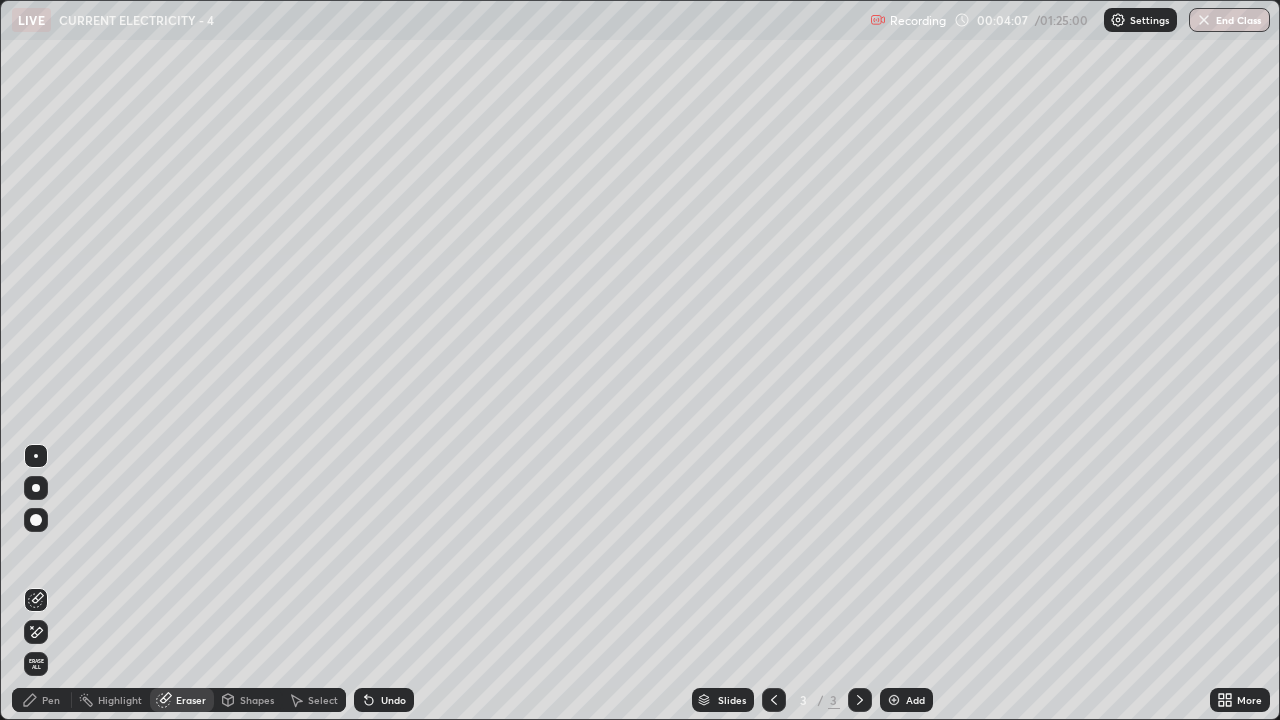 click on "Erase all" at bounding box center (36, 664) 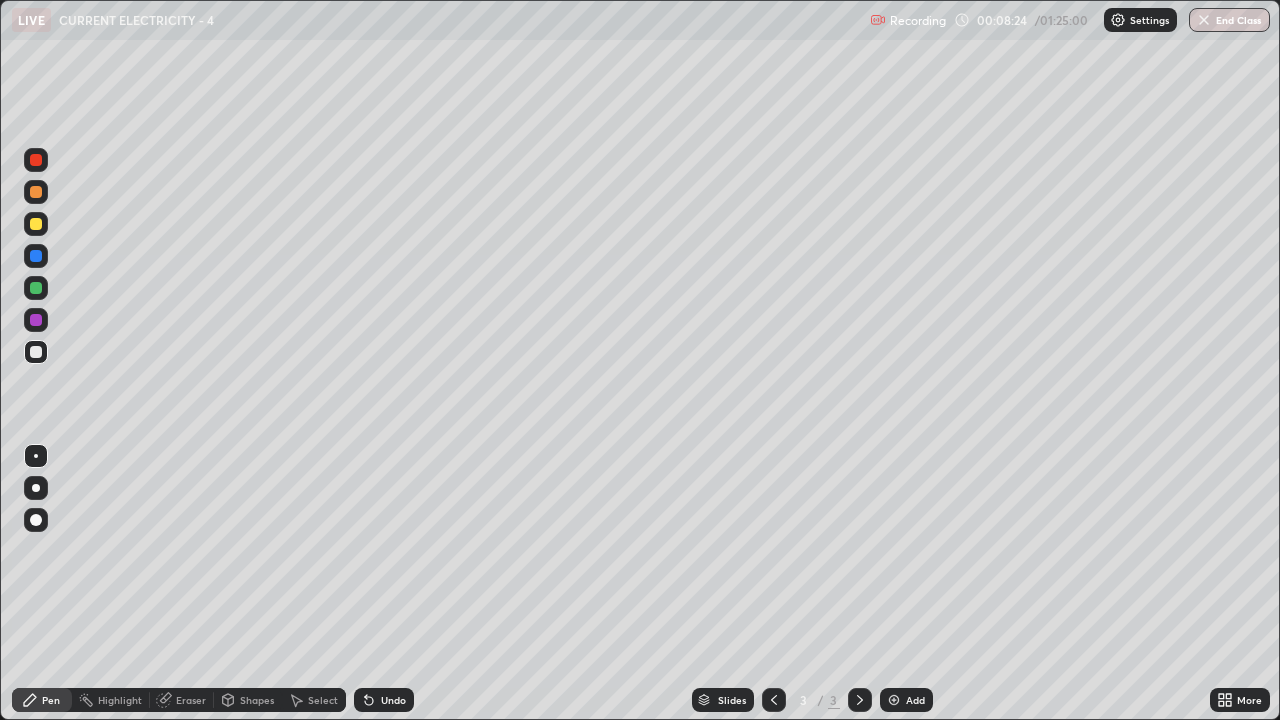 click at bounding box center [36, 224] 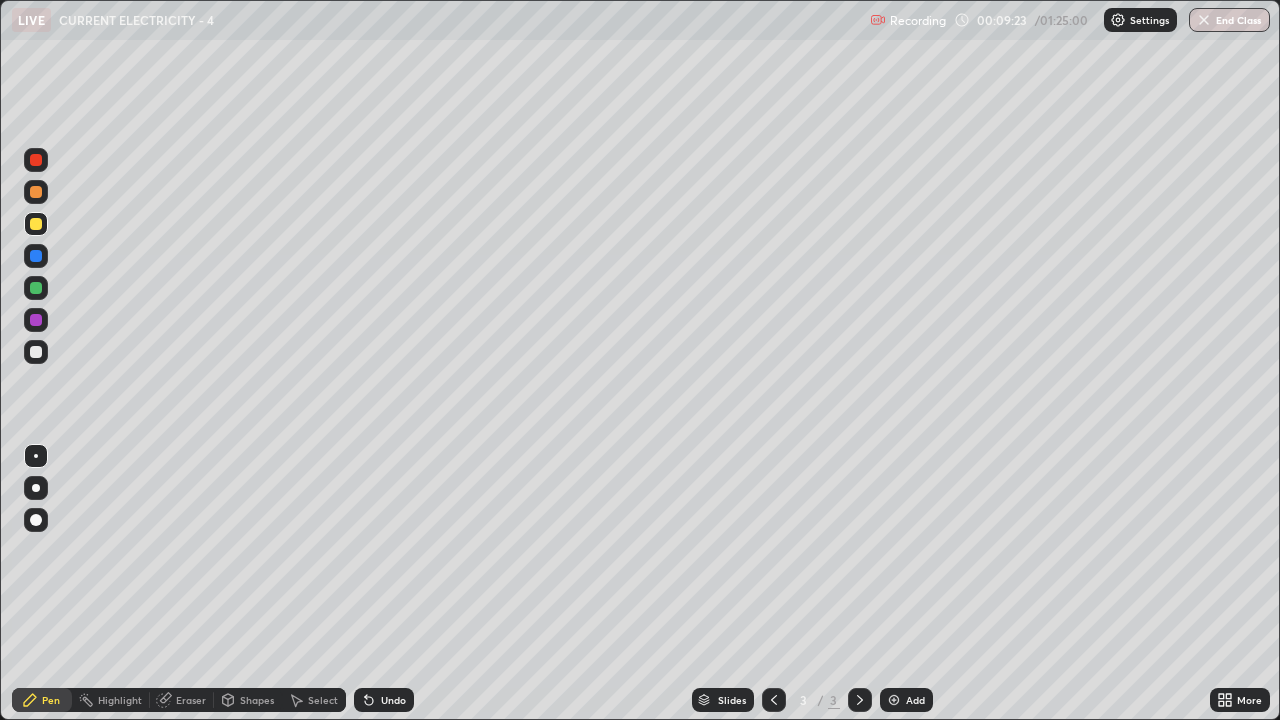 click at bounding box center [36, 352] 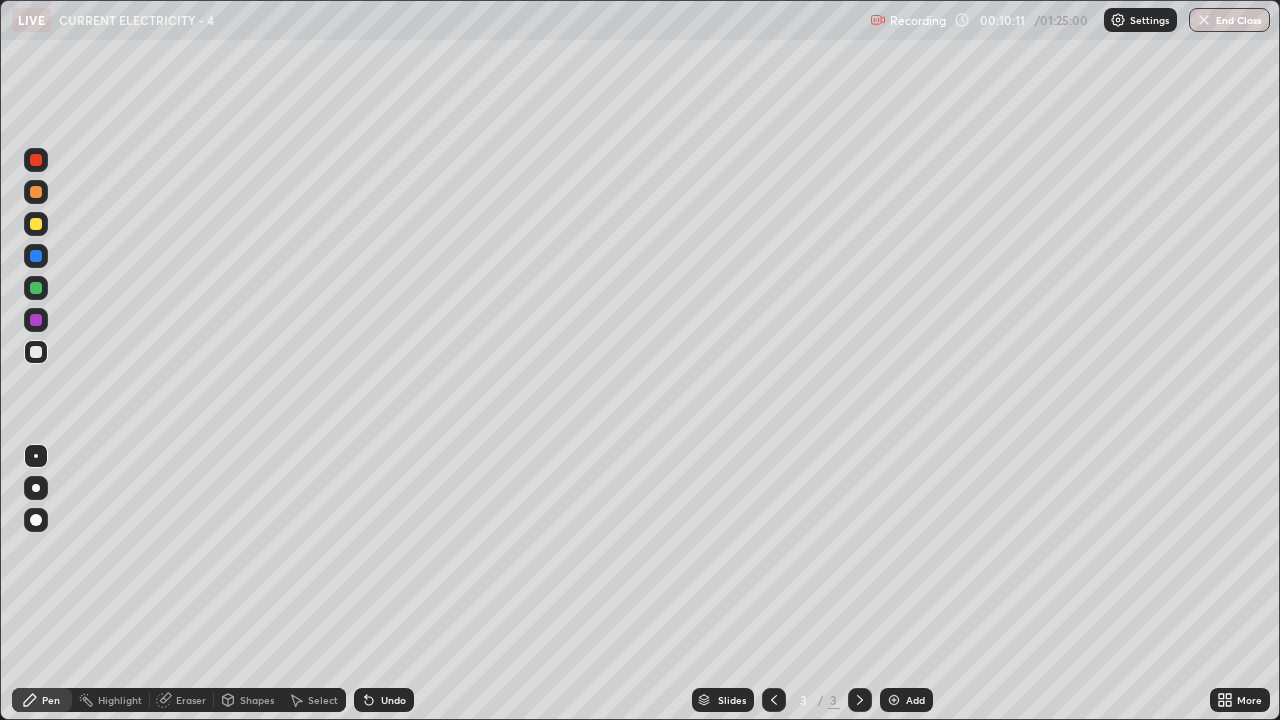 click on "Add" at bounding box center (915, 700) 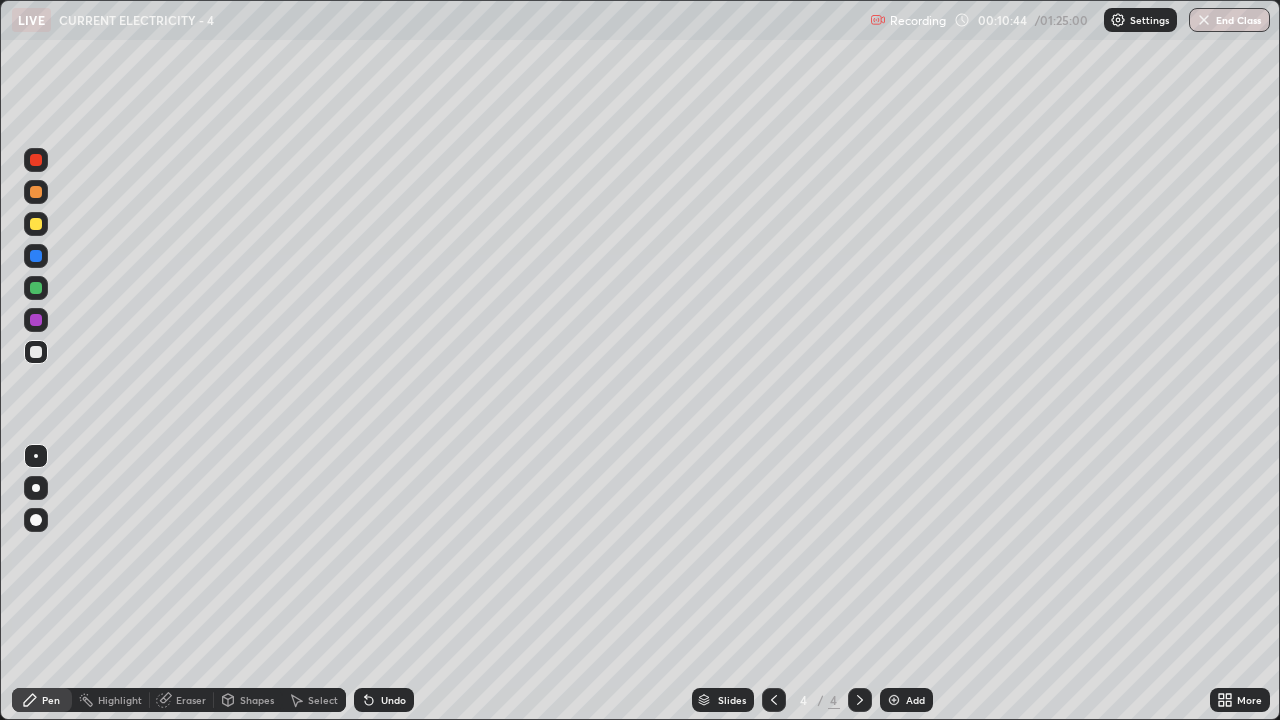 click on "Eraser" at bounding box center (191, 700) 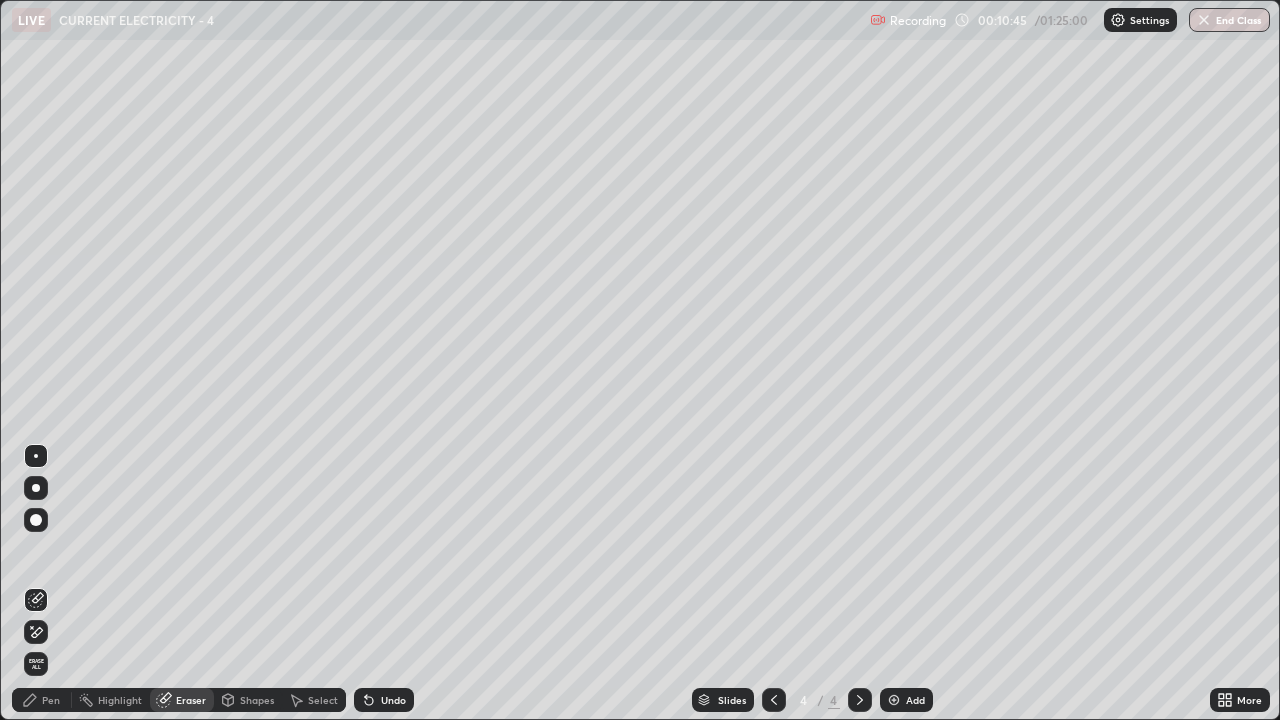 click on "Erase all" at bounding box center [36, 664] 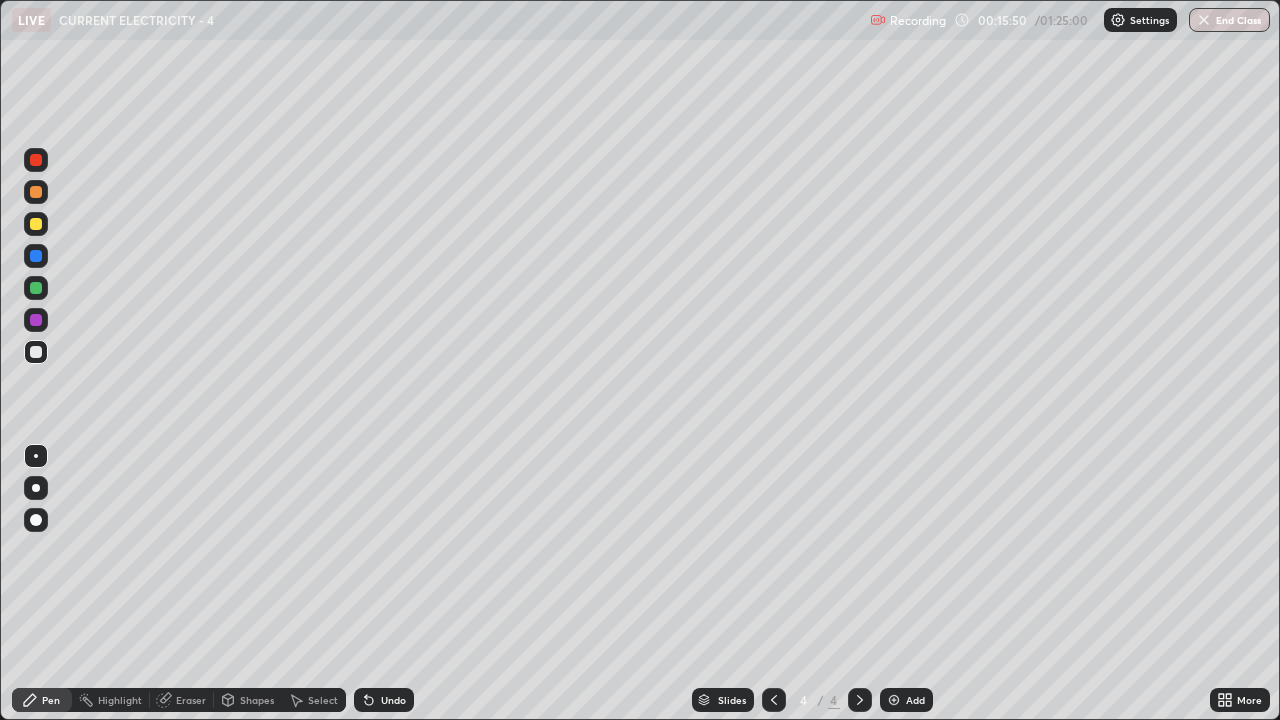 click on "Add" at bounding box center [906, 700] 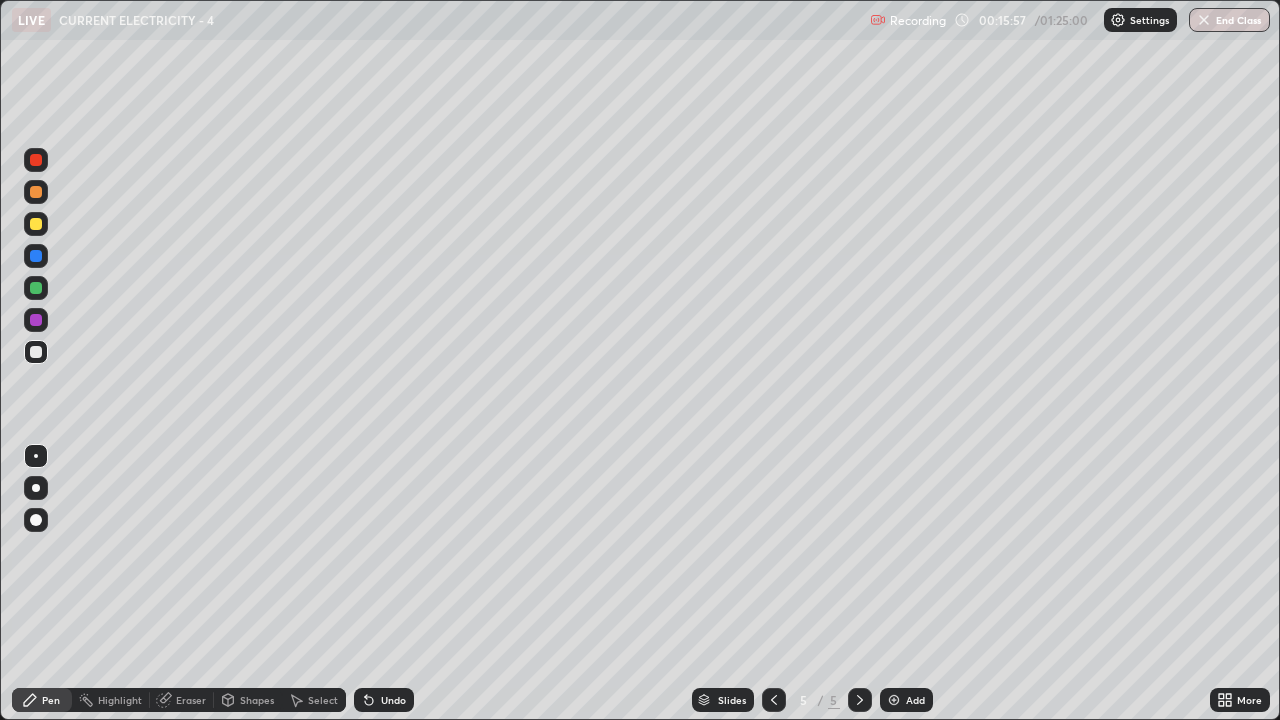 click at bounding box center (774, 700) 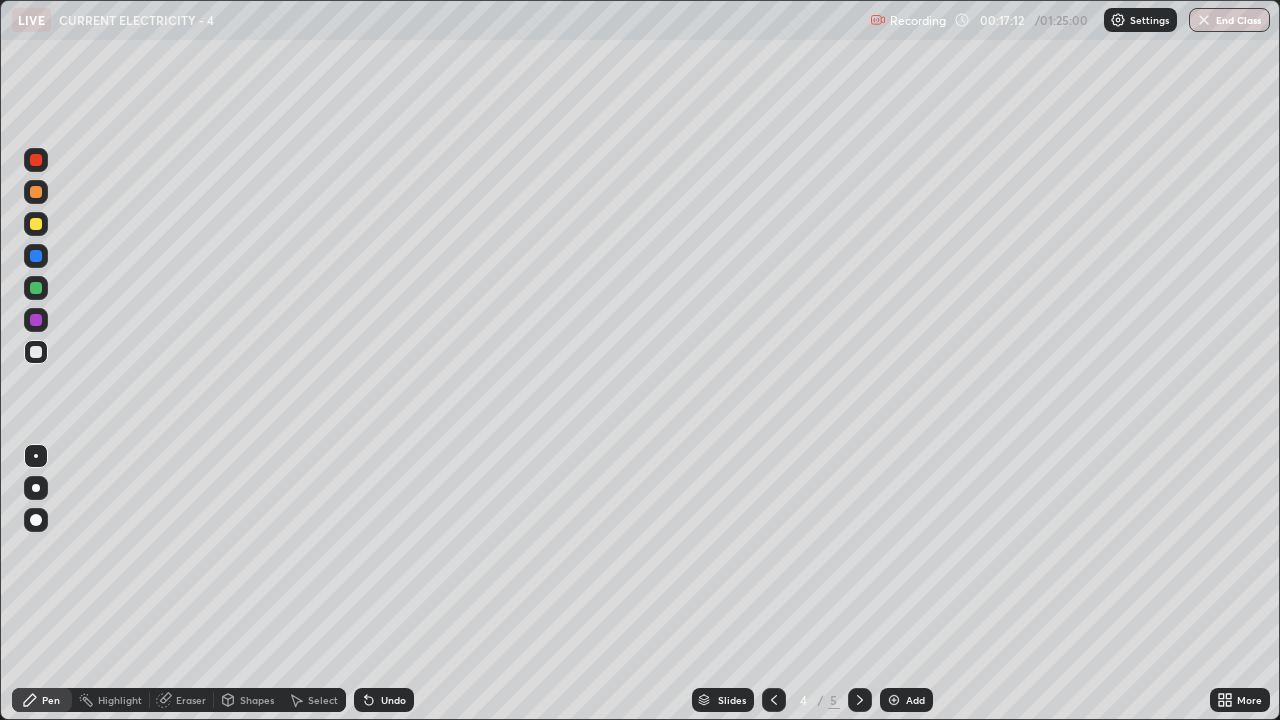 click at bounding box center [894, 700] 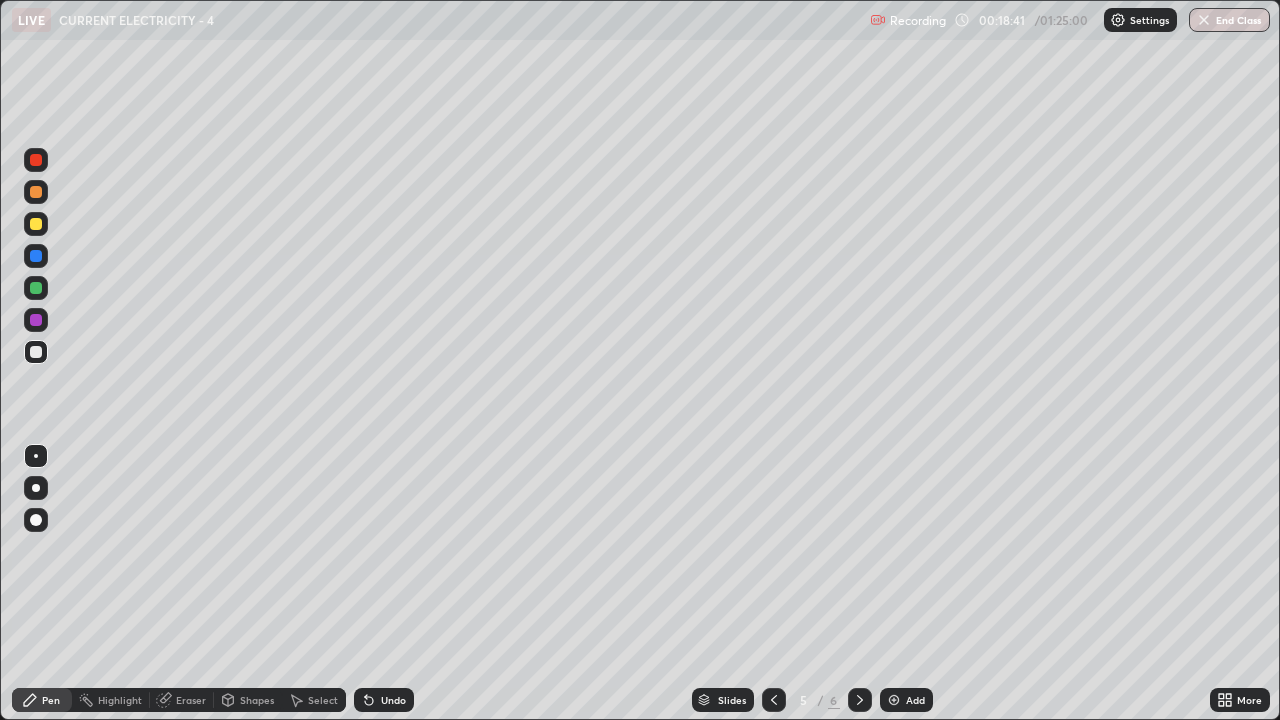 click on "Pen" at bounding box center (42, 700) 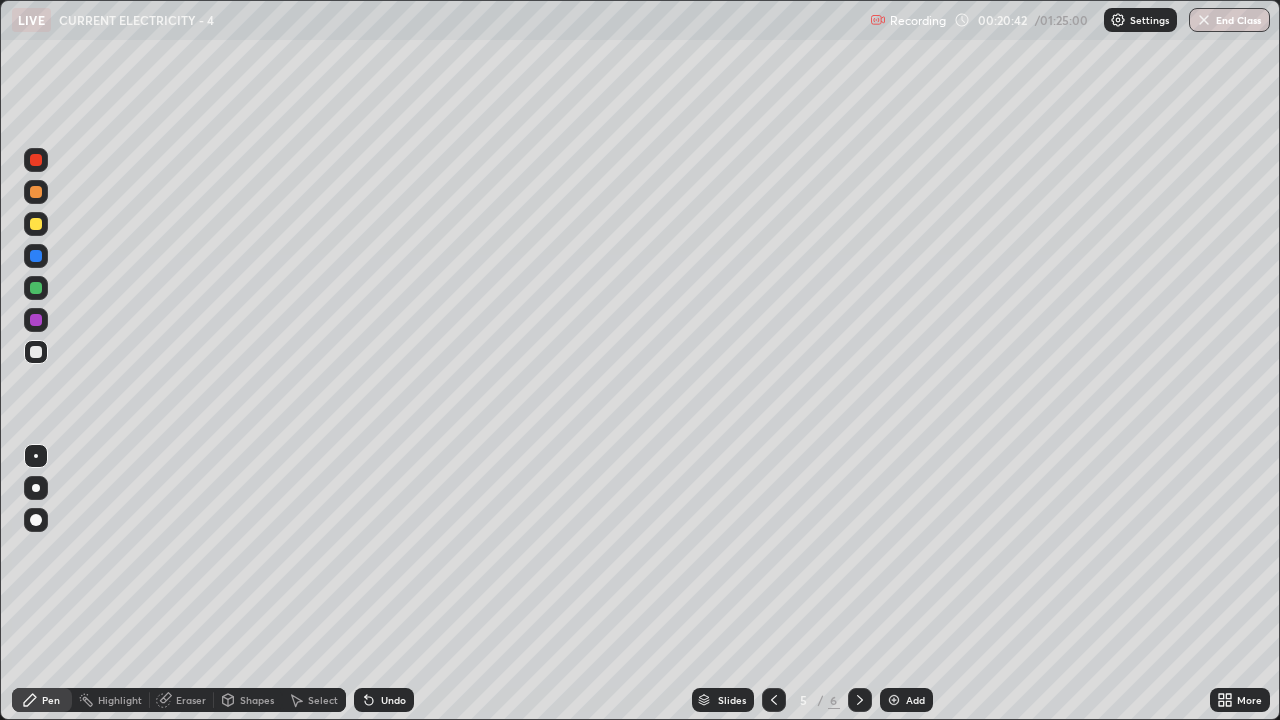 click at bounding box center (36, 224) 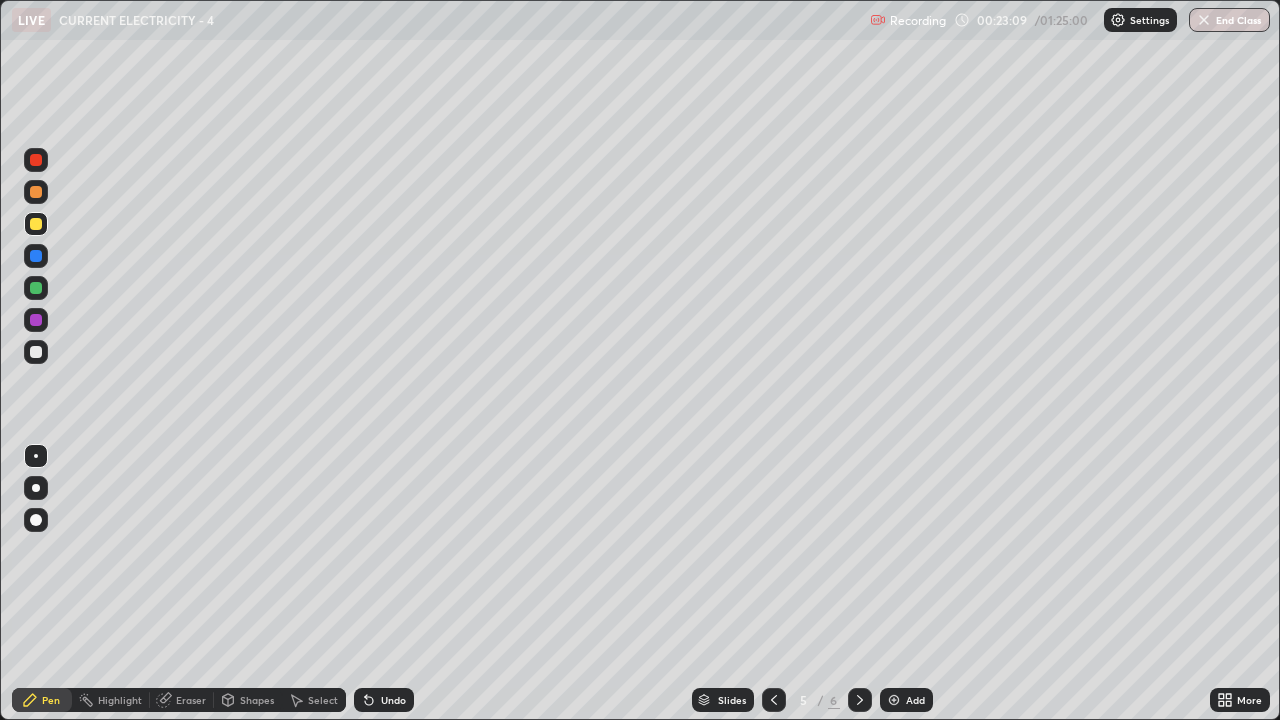 click on "Eraser" at bounding box center (191, 700) 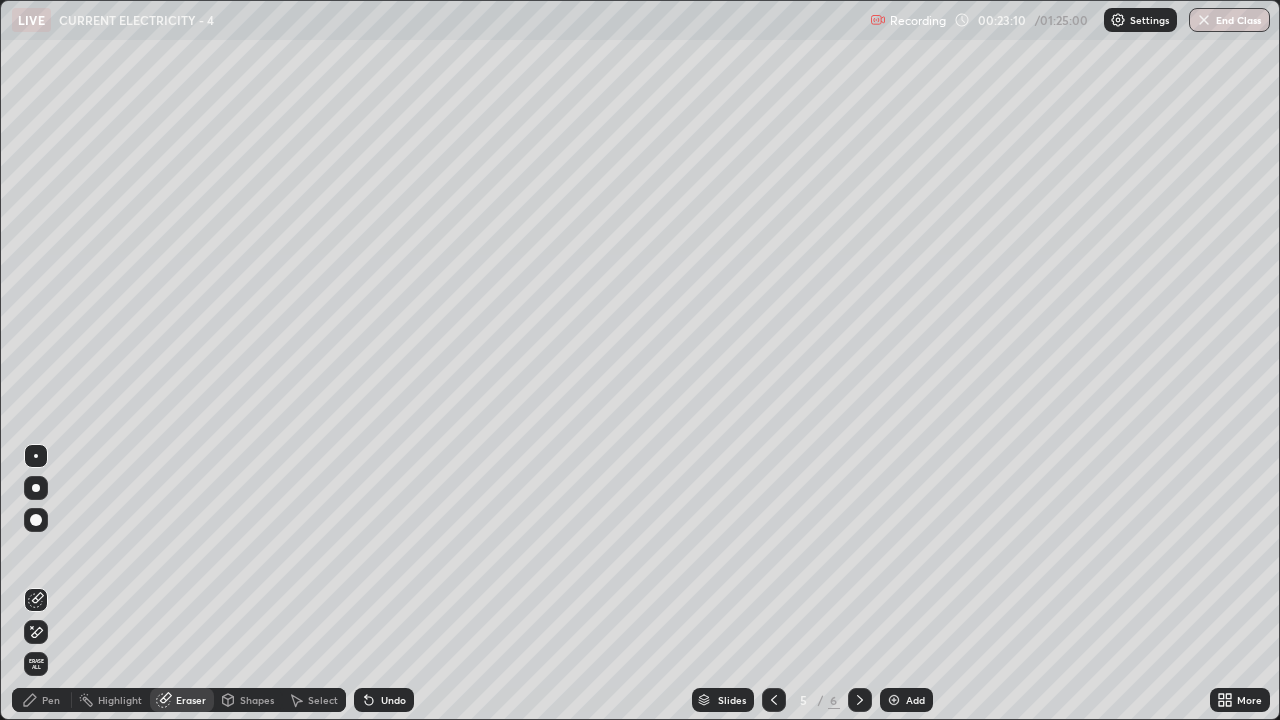 click 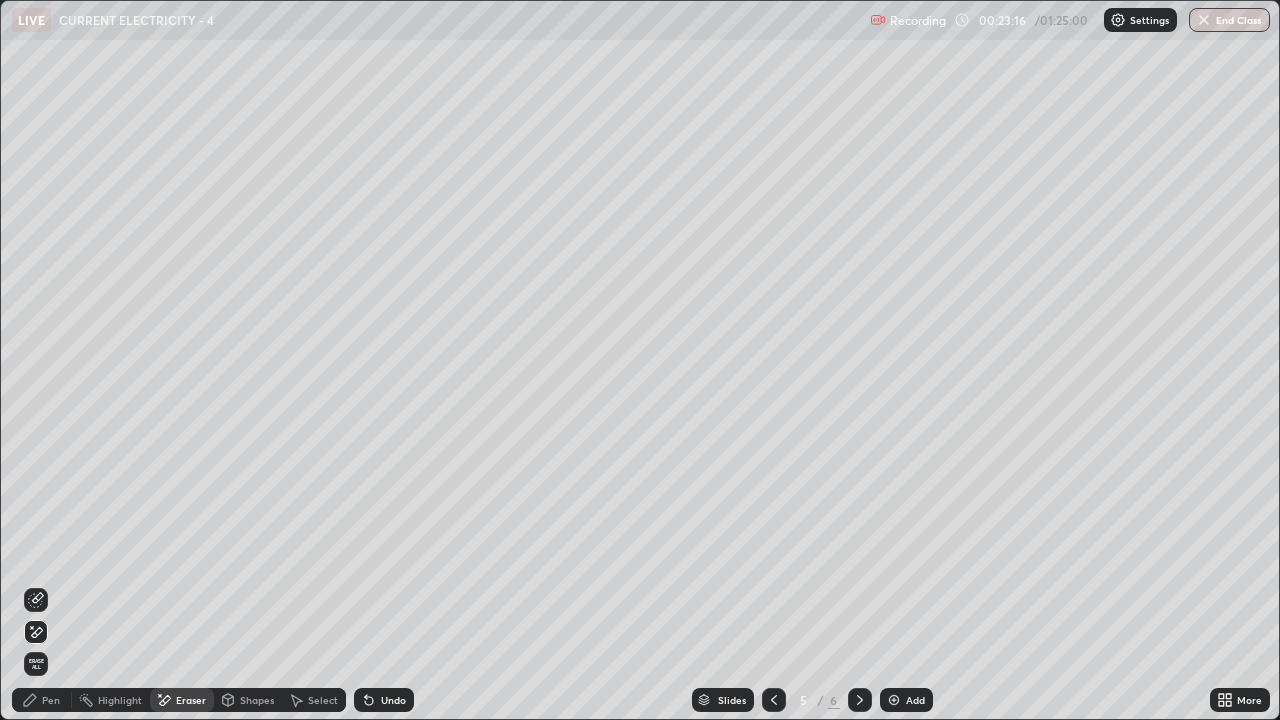 click on "Pen" at bounding box center (42, 700) 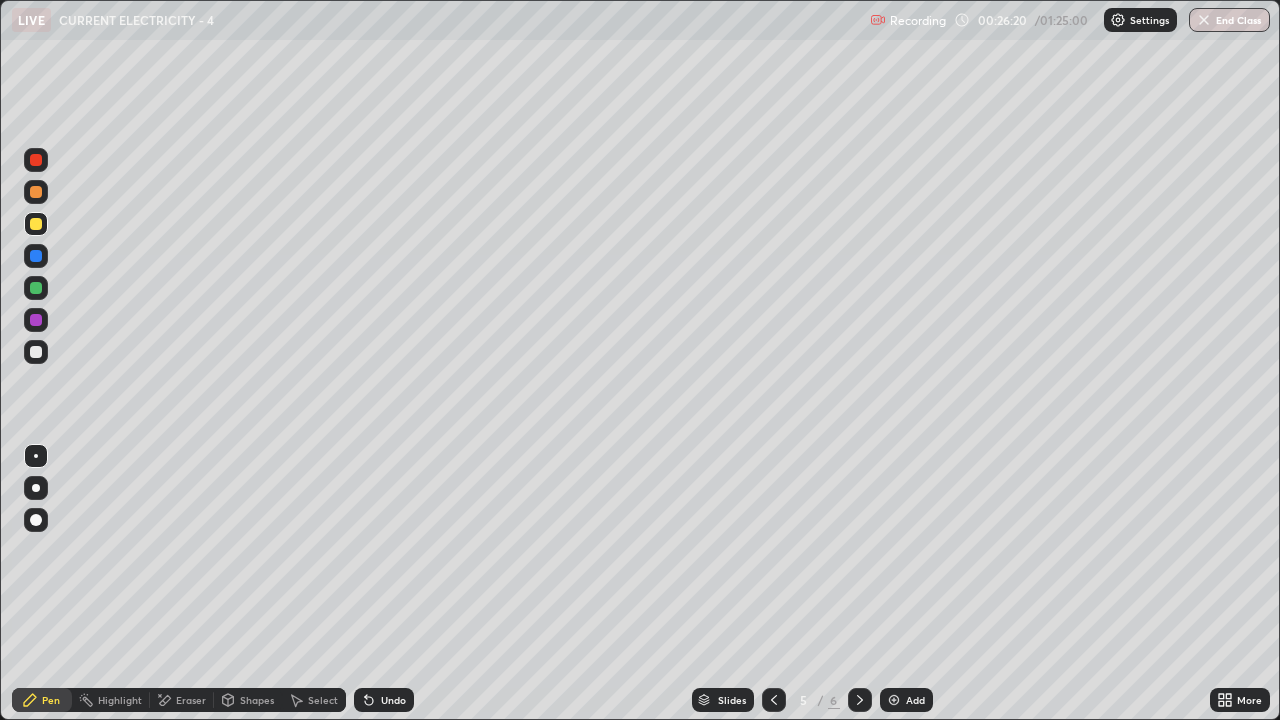 click on "Add" at bounding box center (906, 700) 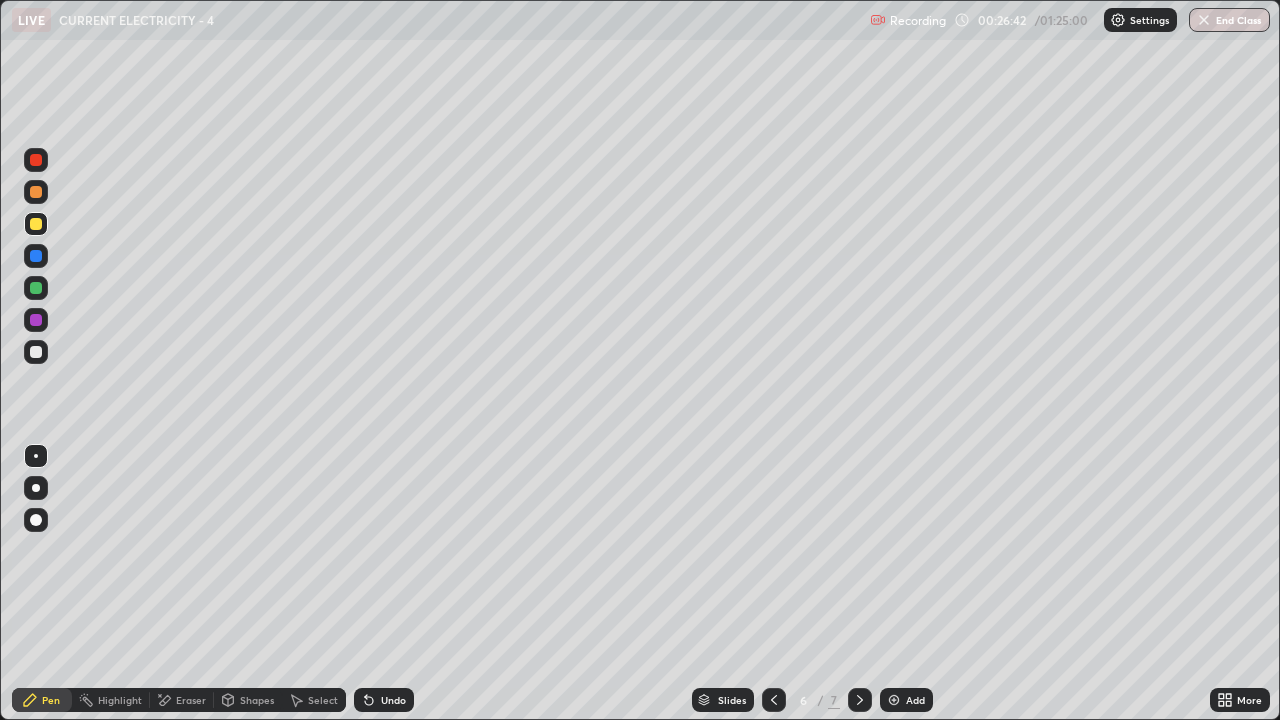 click on "Undo" at bounding box center [393, 700] 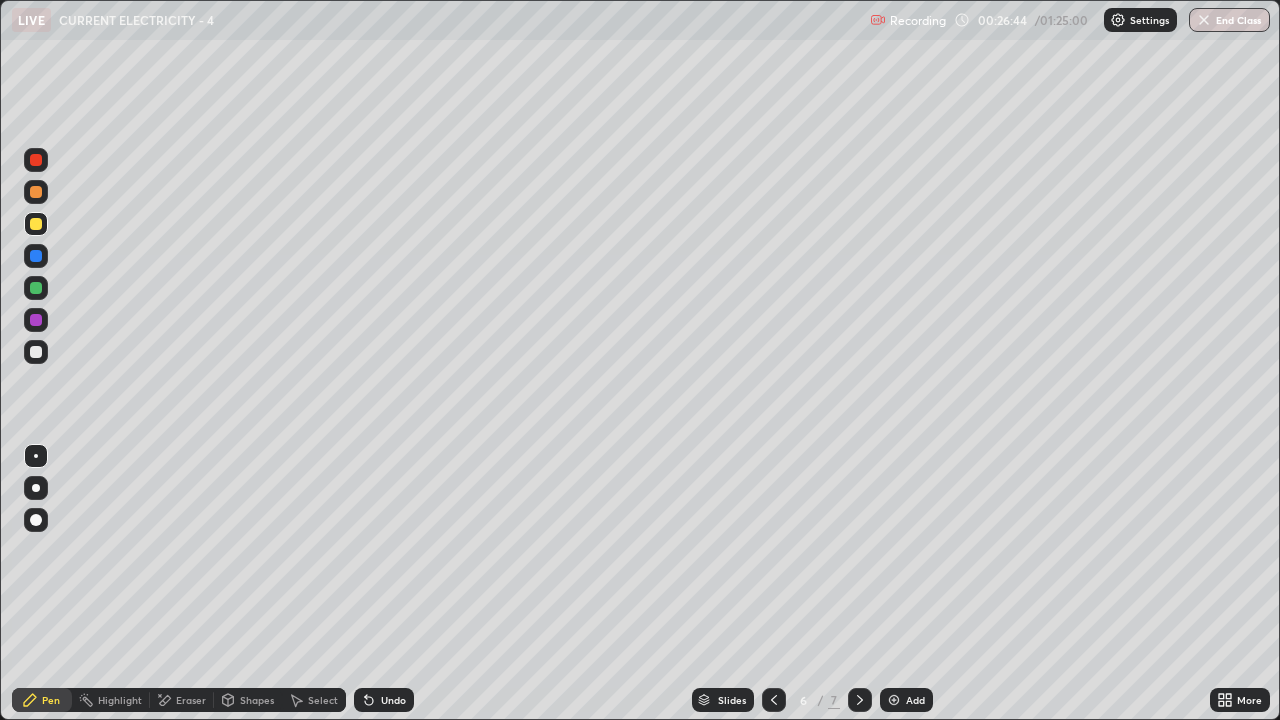 click on "Eraser" at bounding box center (182, 700) 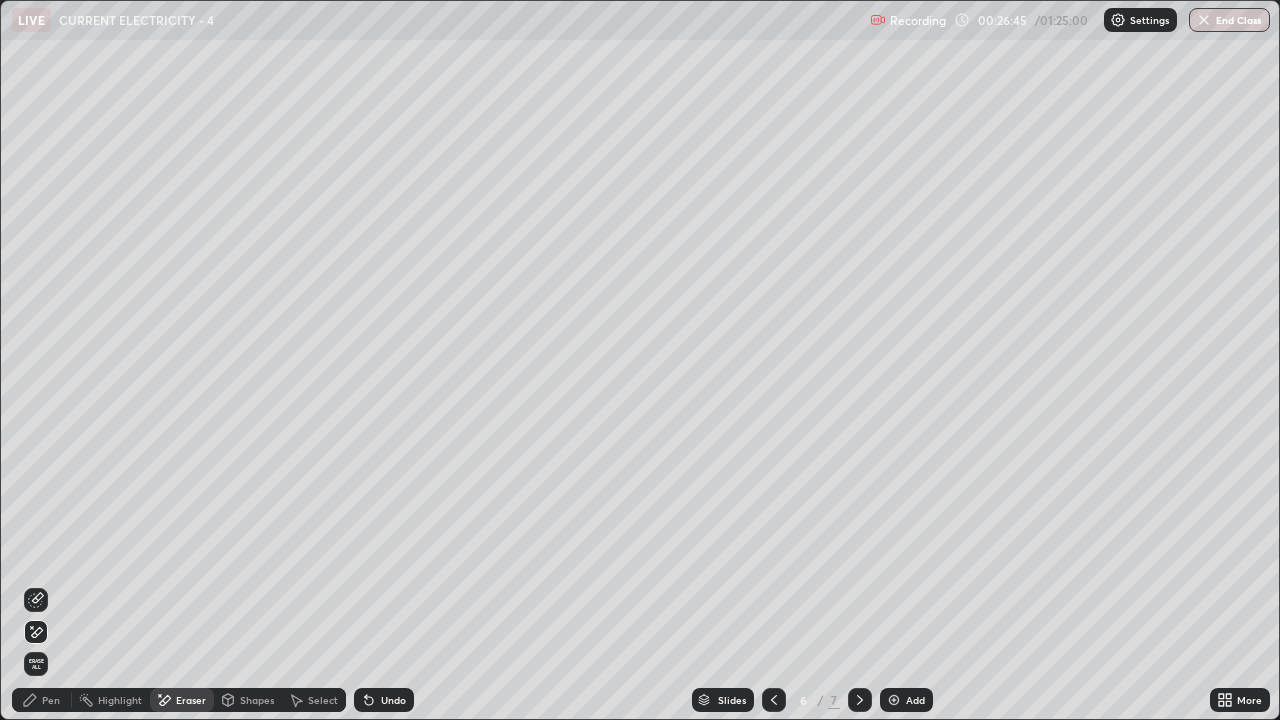 click 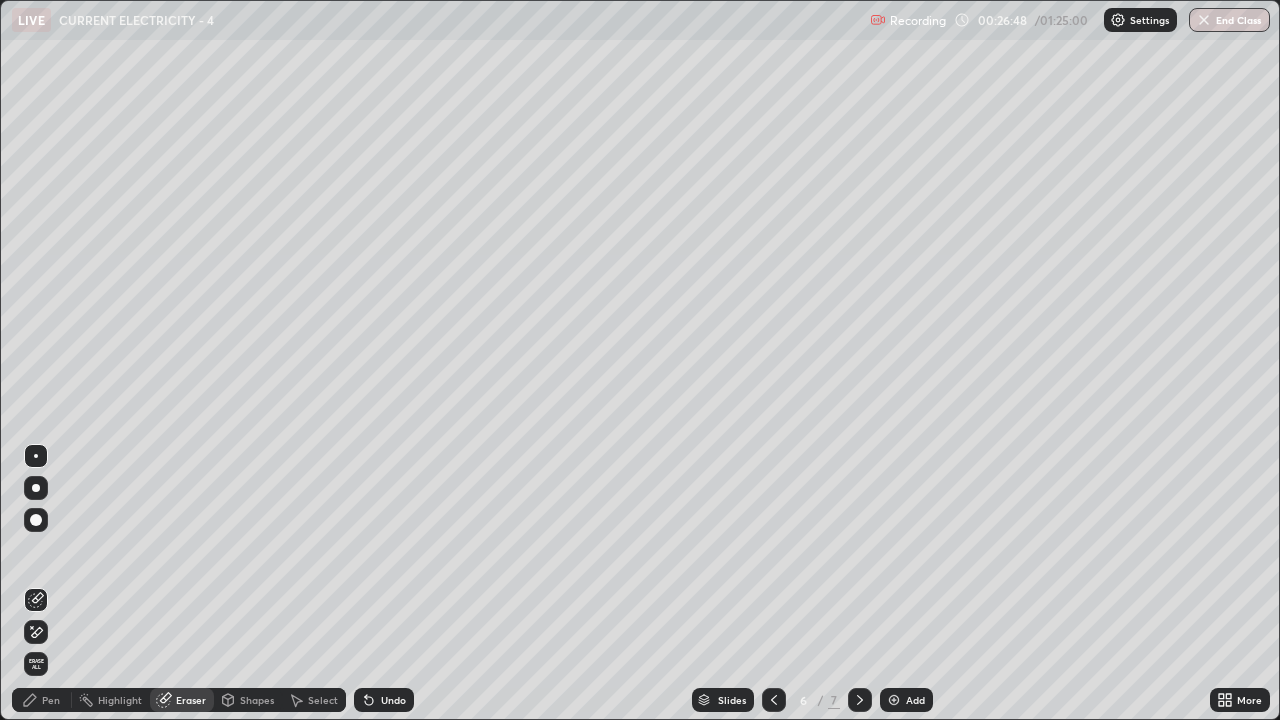 click on "Pen" at bounding box center (51, 700) 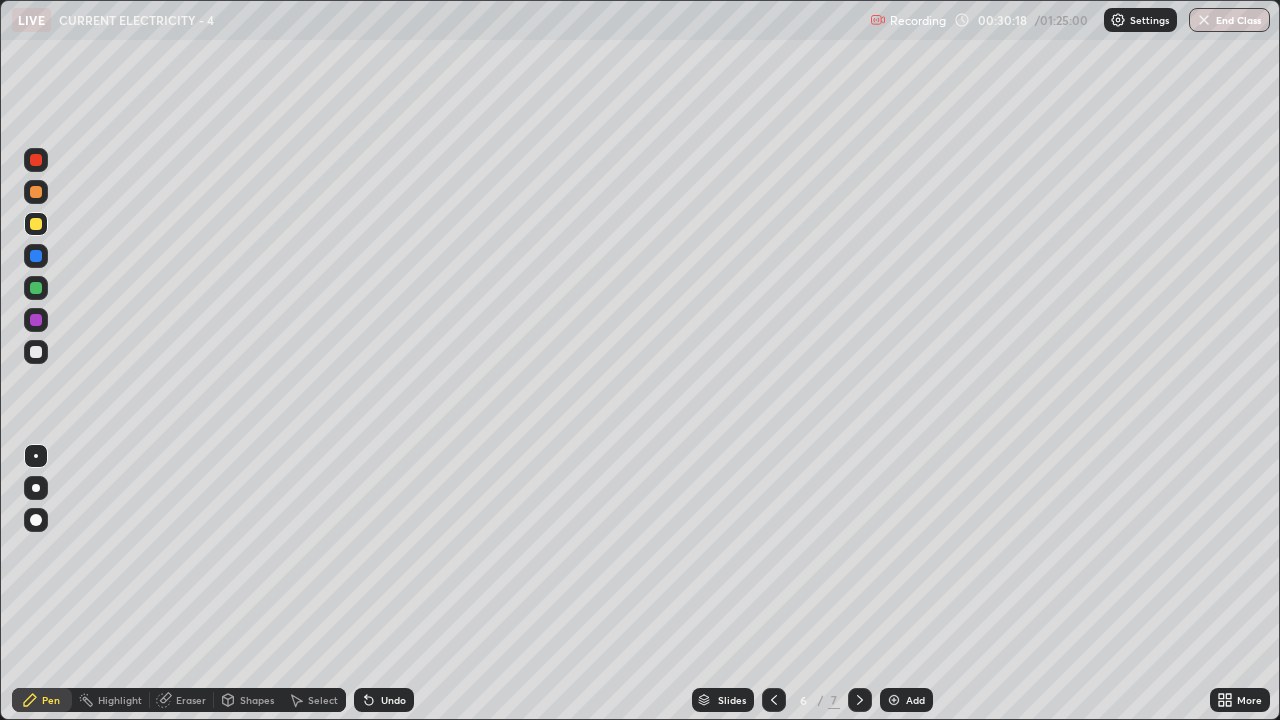 click on "Eraser" at bounding box center [191, 700] 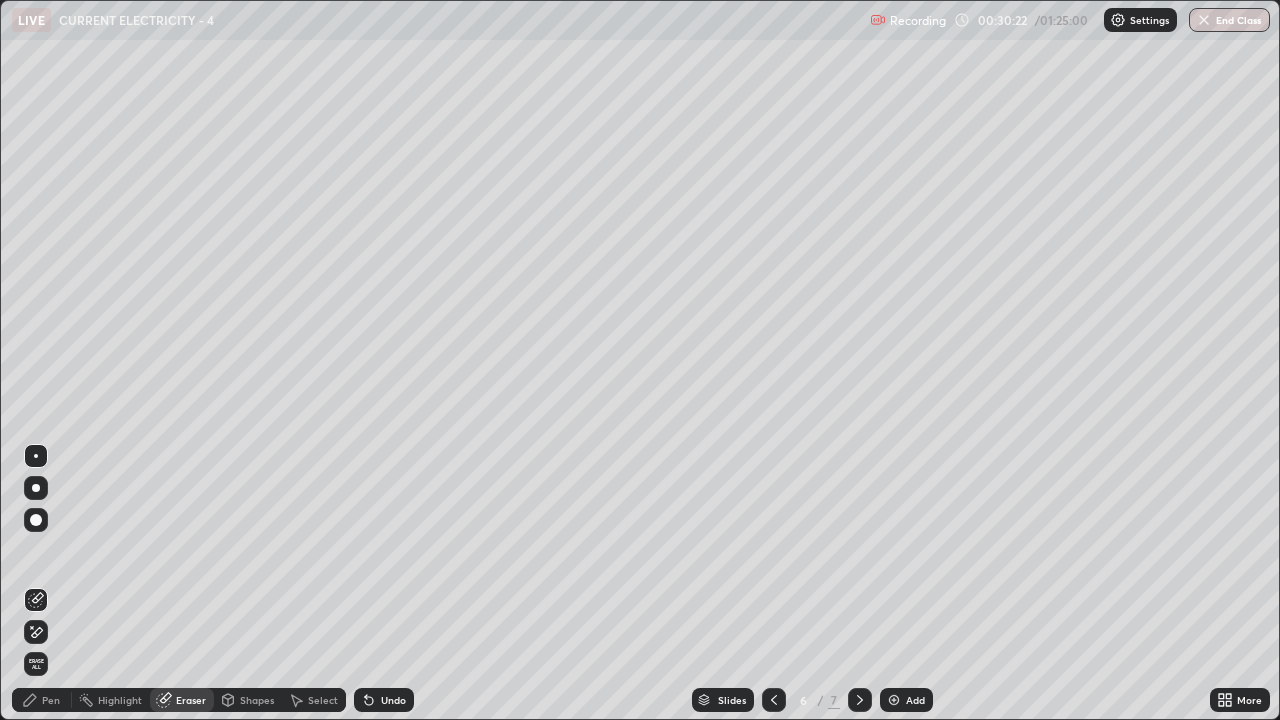 click 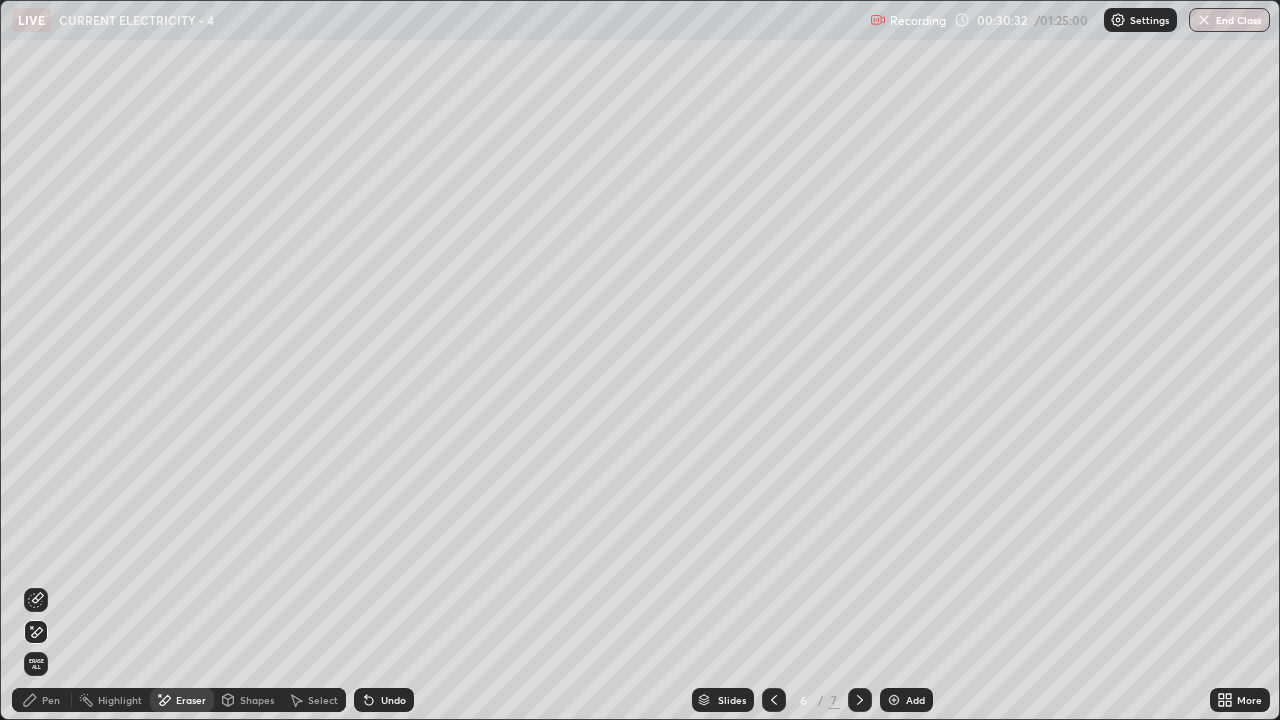 click on "Pen" at bounding box center (51, 700) 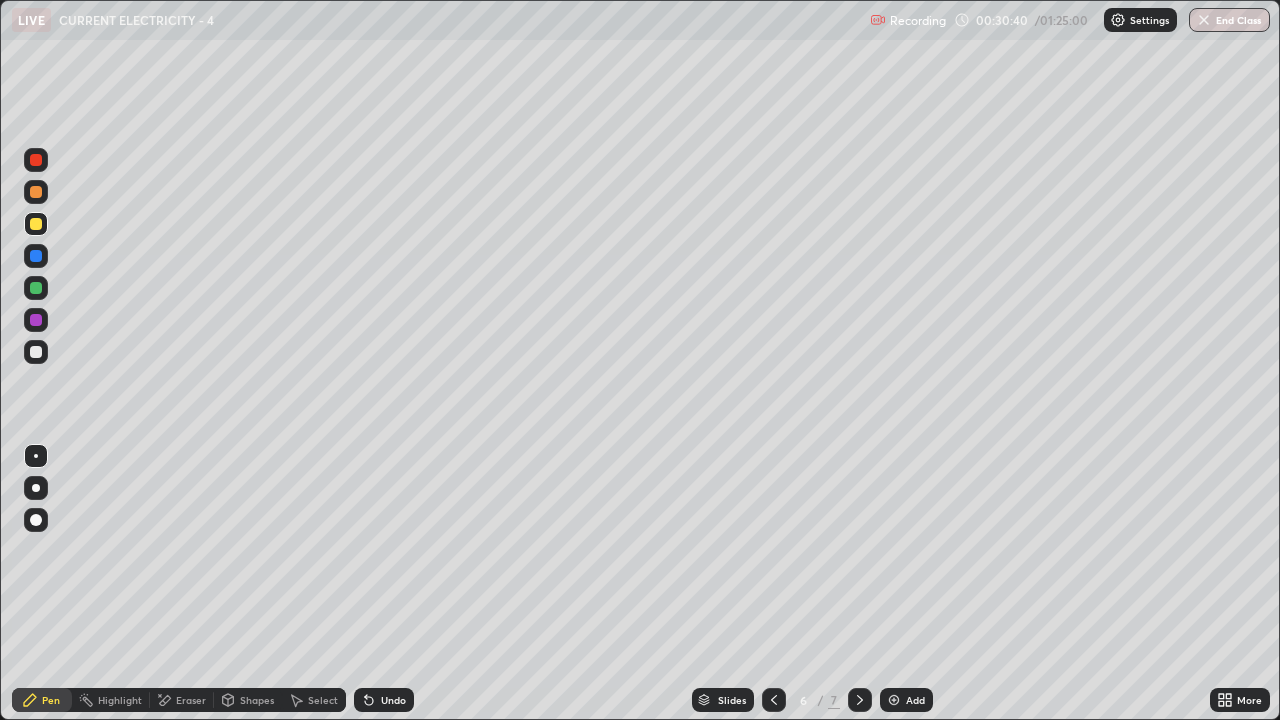 click on "Eraser" at bounding box center (191, 700) 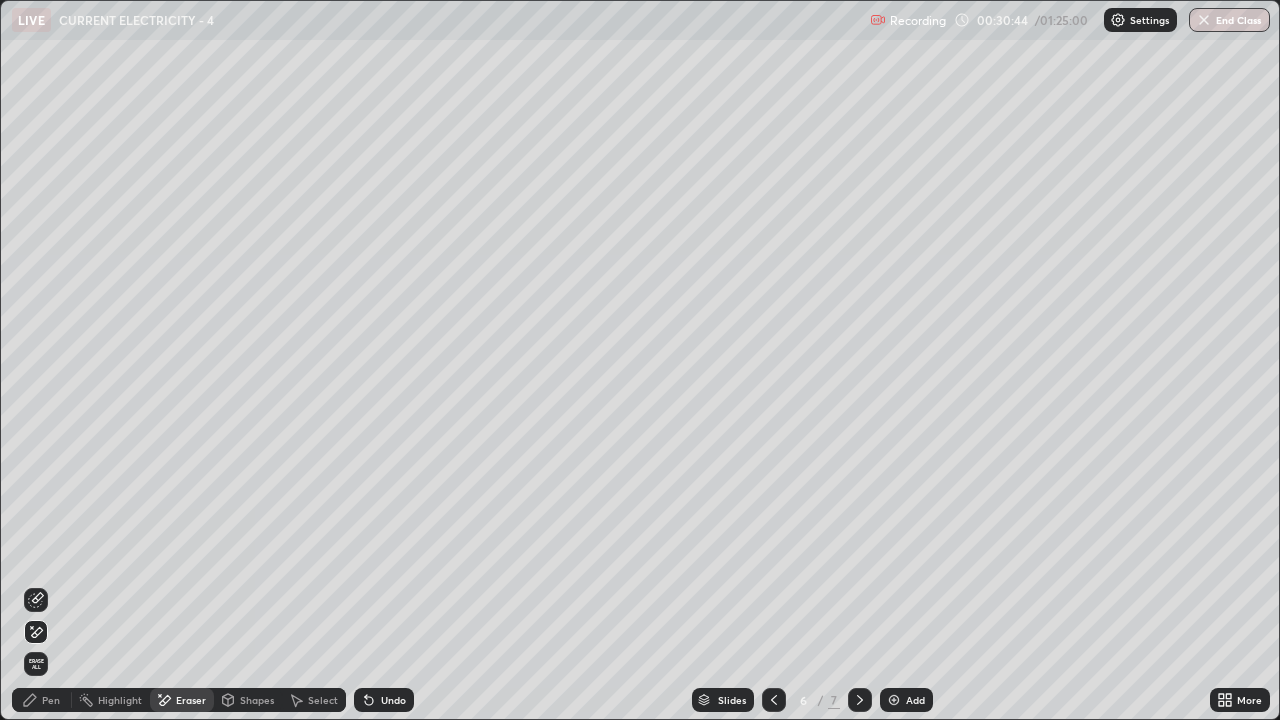 click on "Pen" at bounding box center (51, 700) 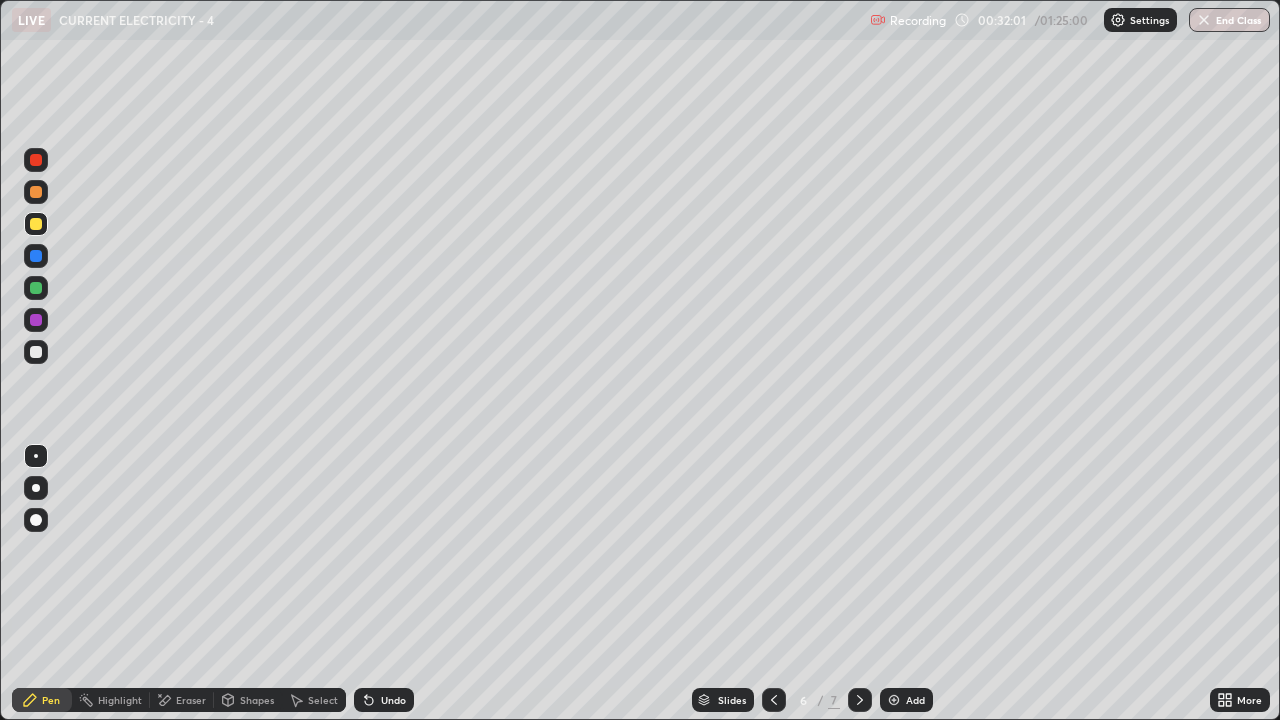 click at bounding box center (36, 352) 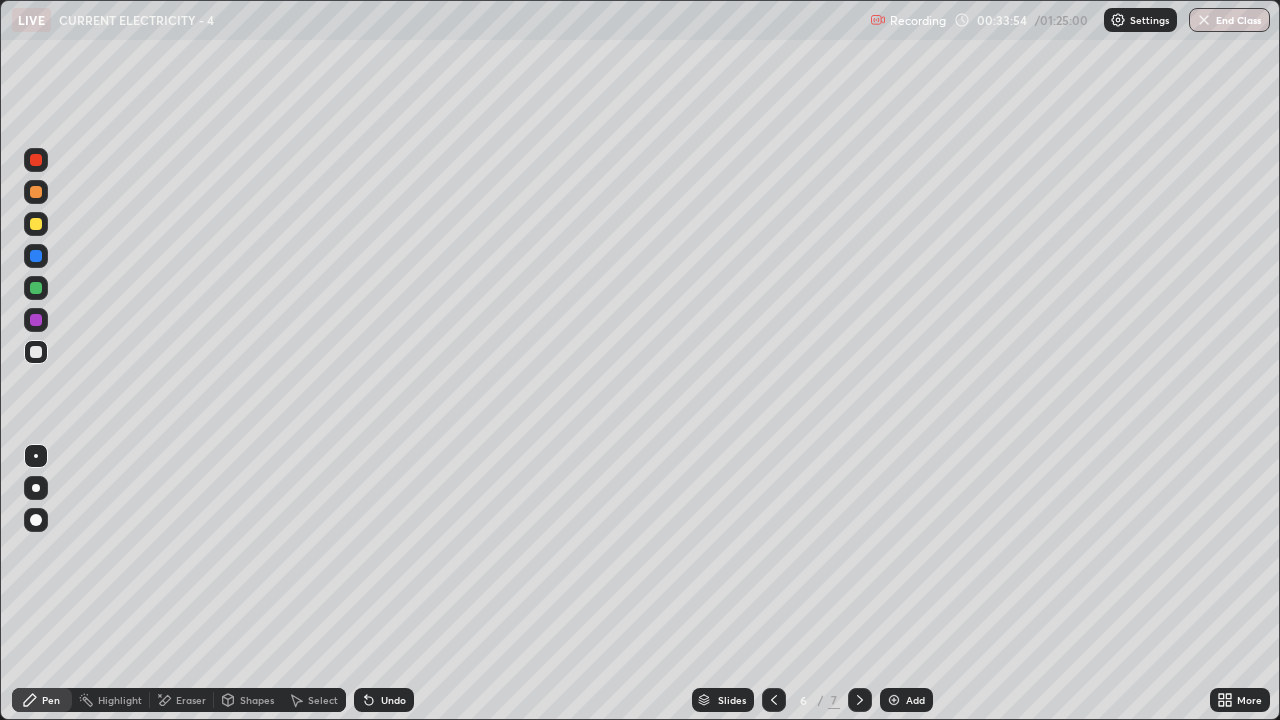 click on "Add" at bounding box center (915, 700) 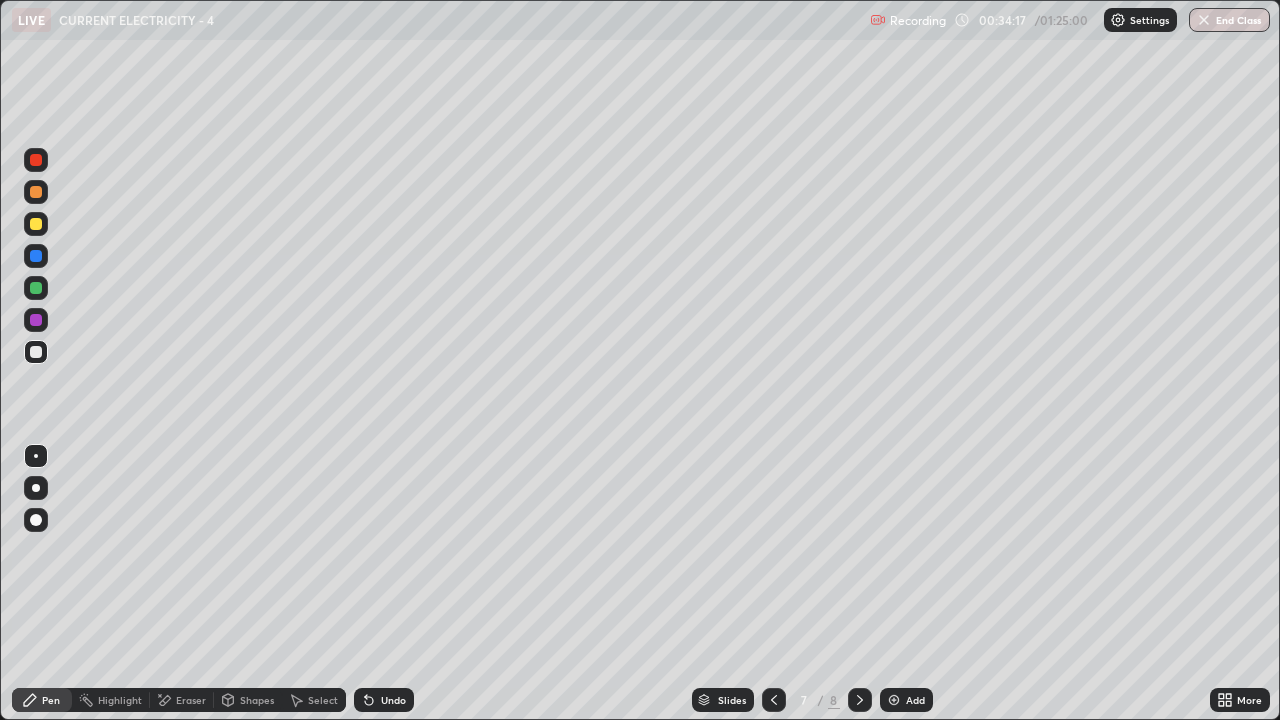 click on "Undo" at bounding box center (393, 700) 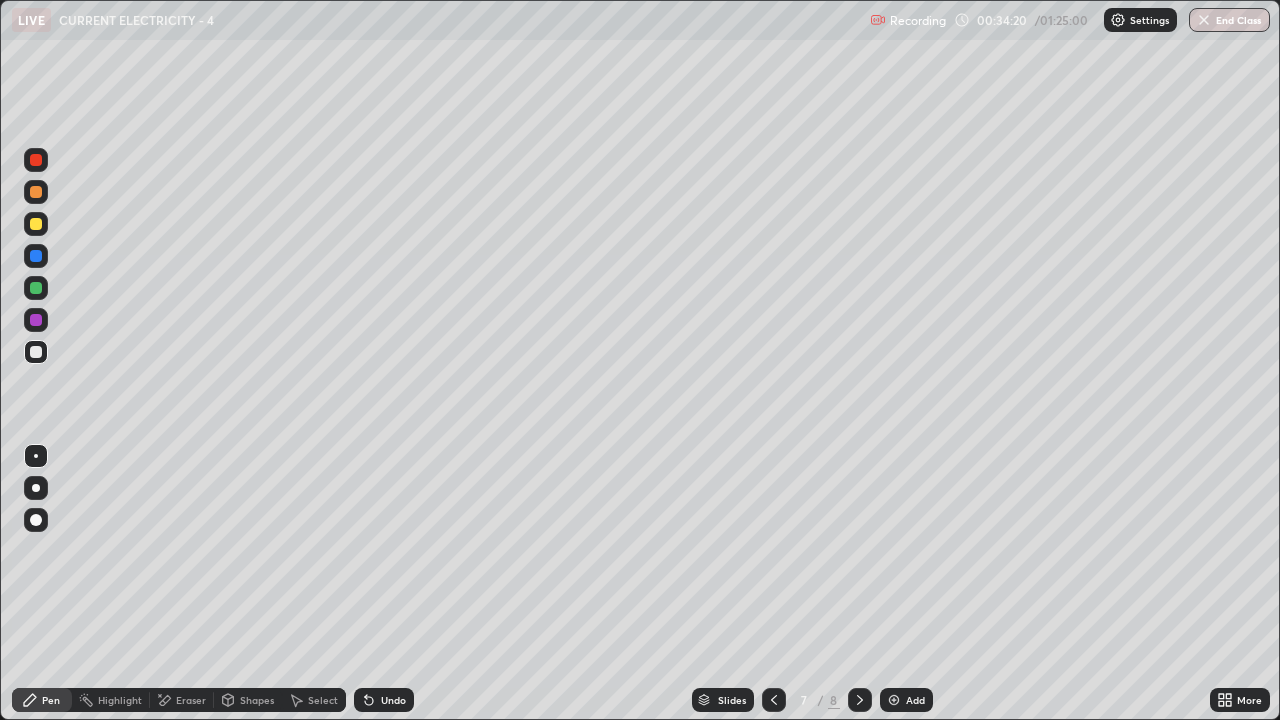 click on "Eraser" at bounding box center (191, 700) 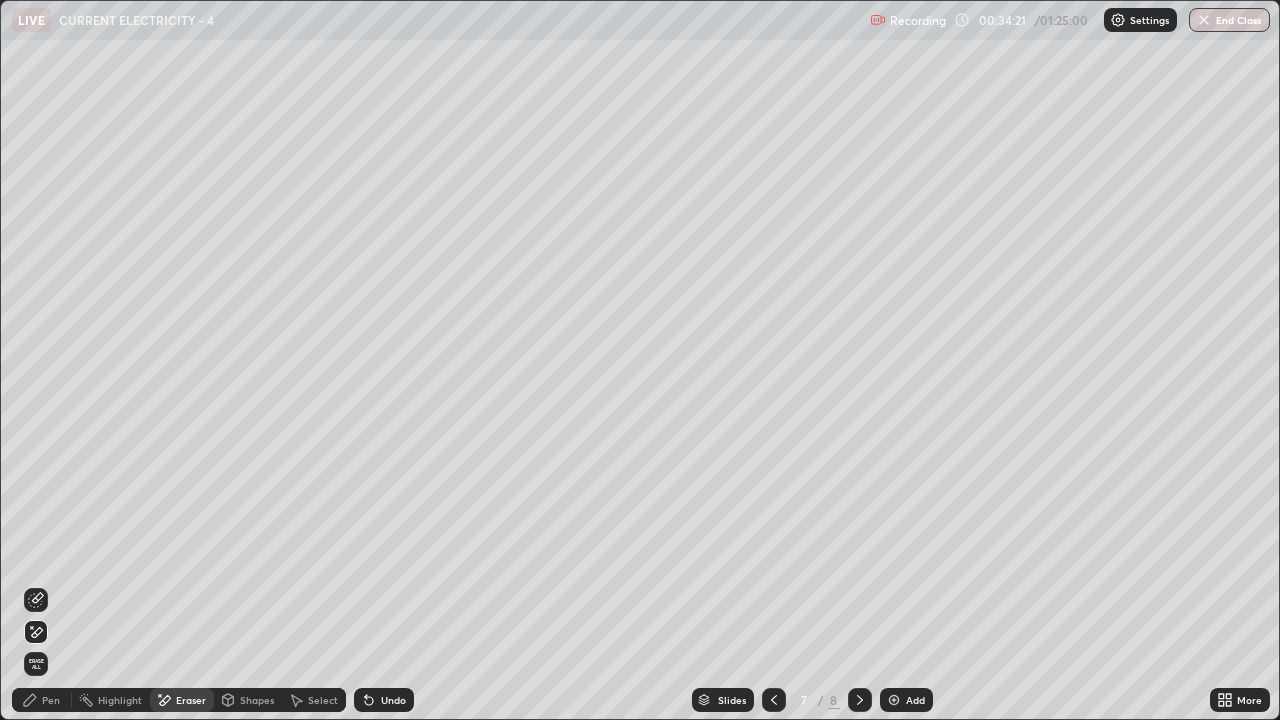 click 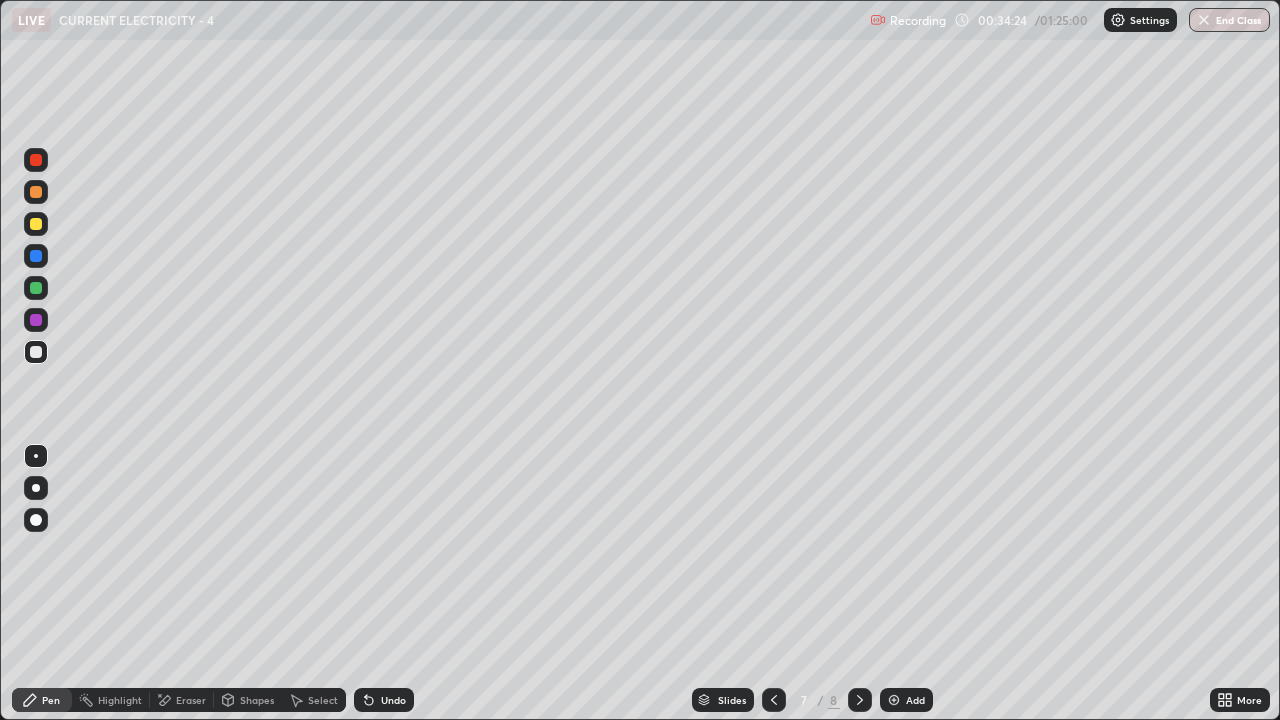 click on "Eraser" at bounding box center (191, 700) 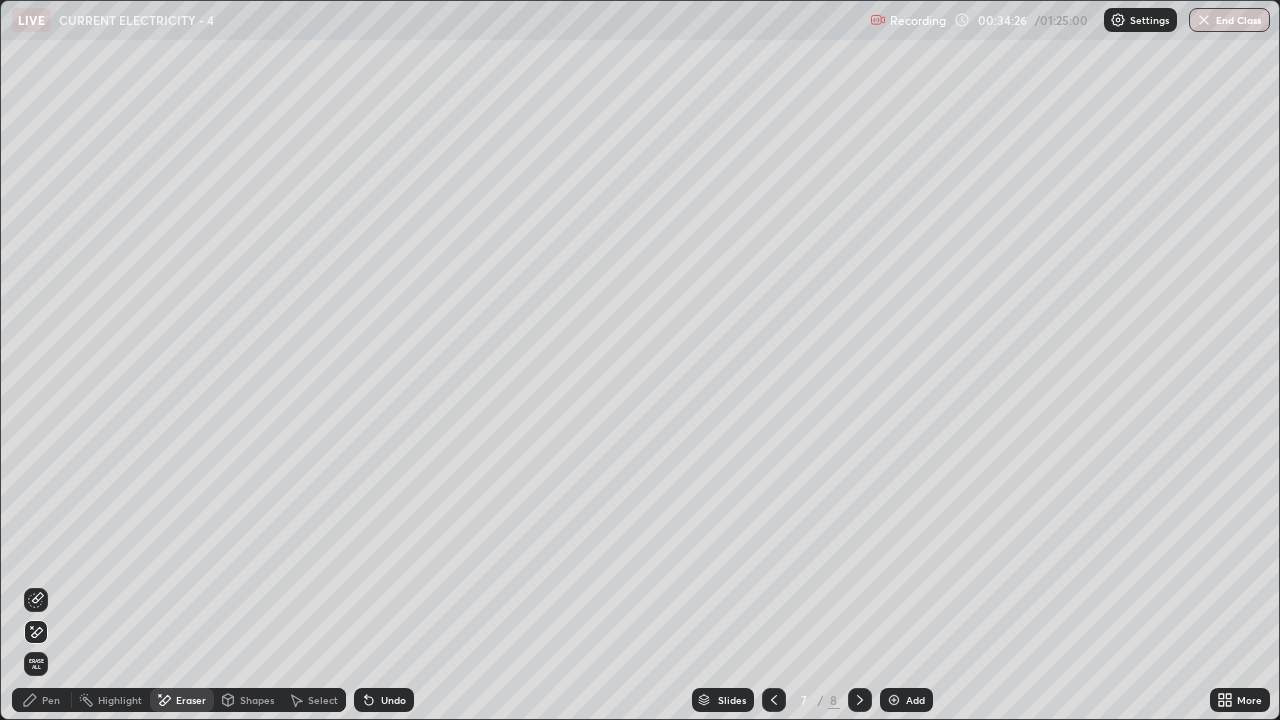 click on "Pen" at bounding box center (42, 700) 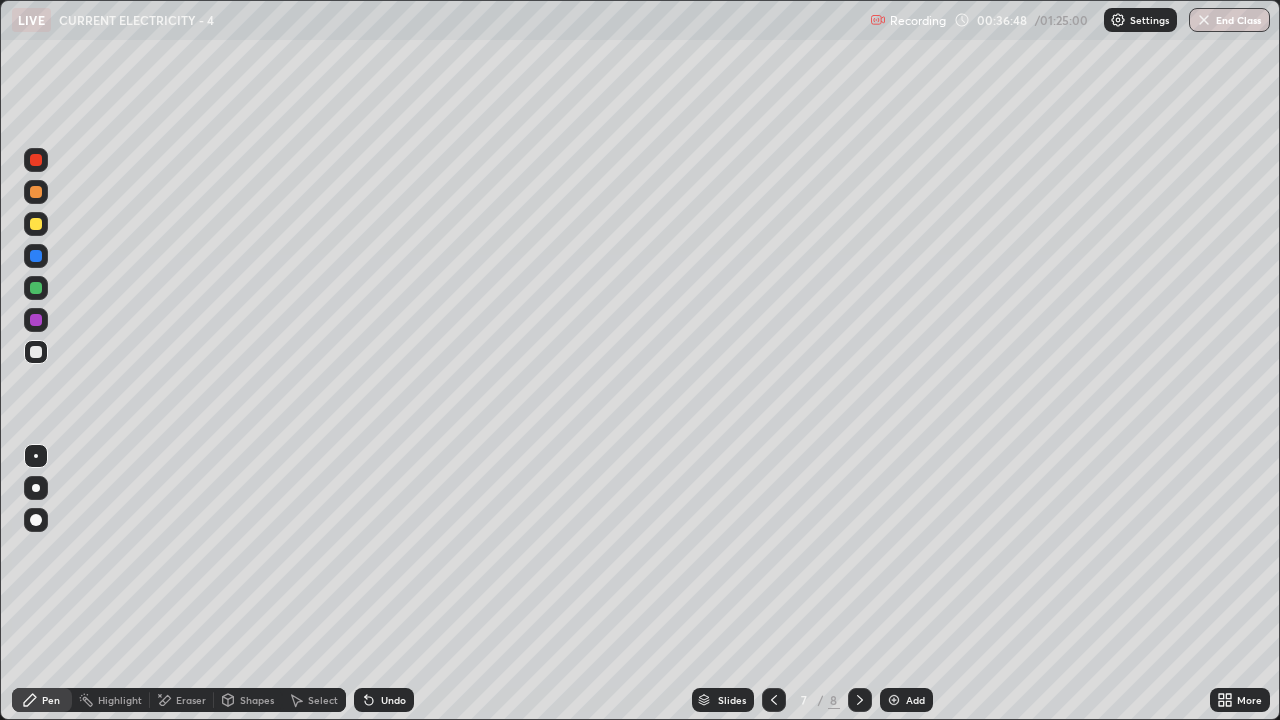 click on "Undo" at bounding box center [393, 700] 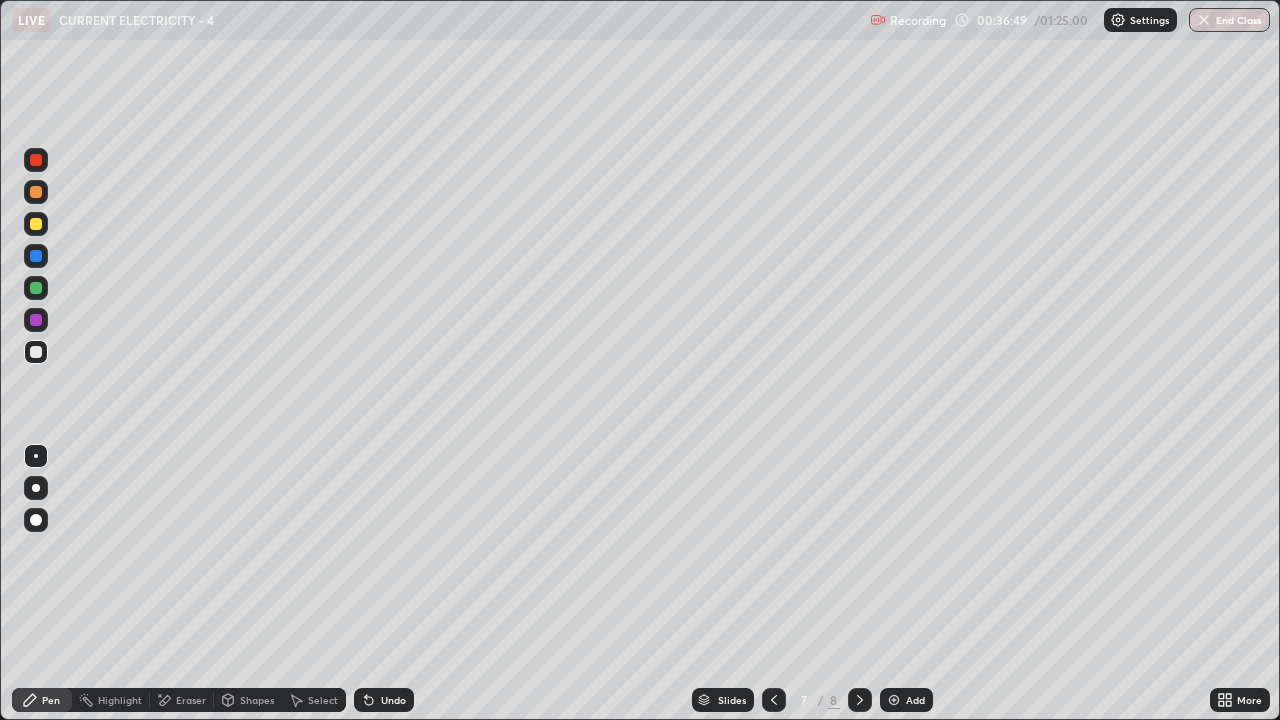 click on "Undo" at bounding box center (393, 700) 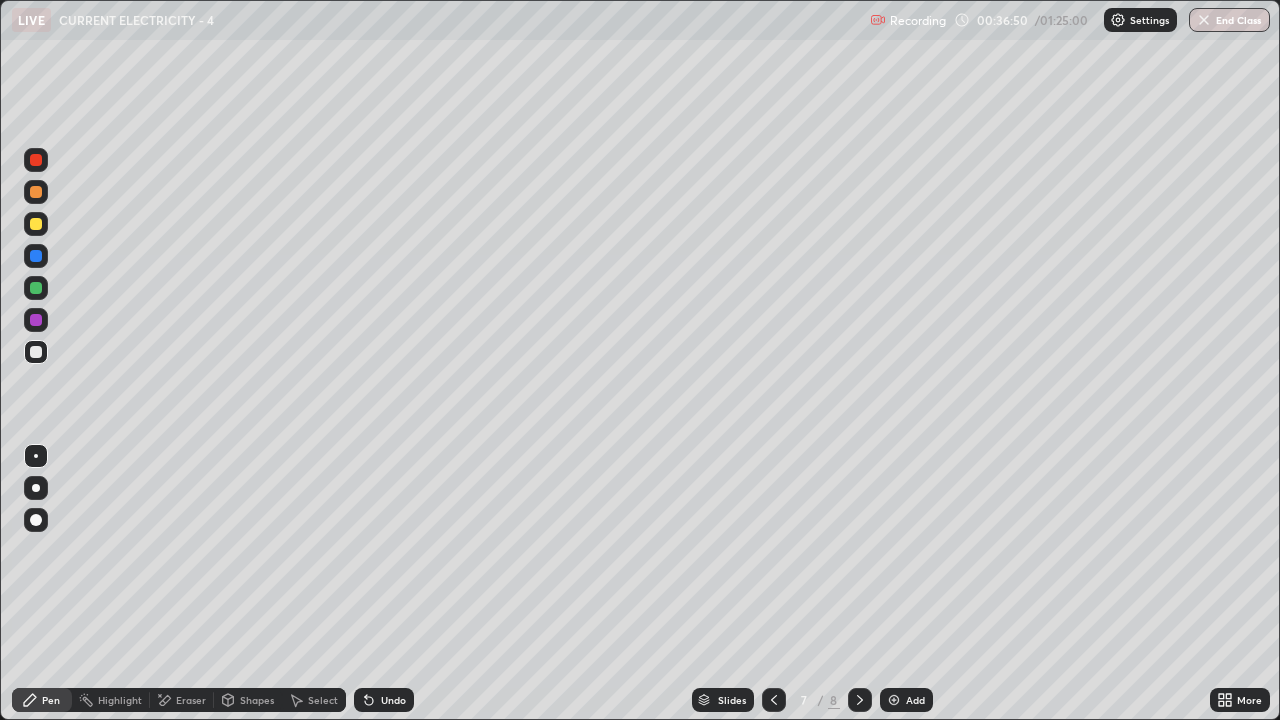 click on "Undo" at bounding box center [393, 700] 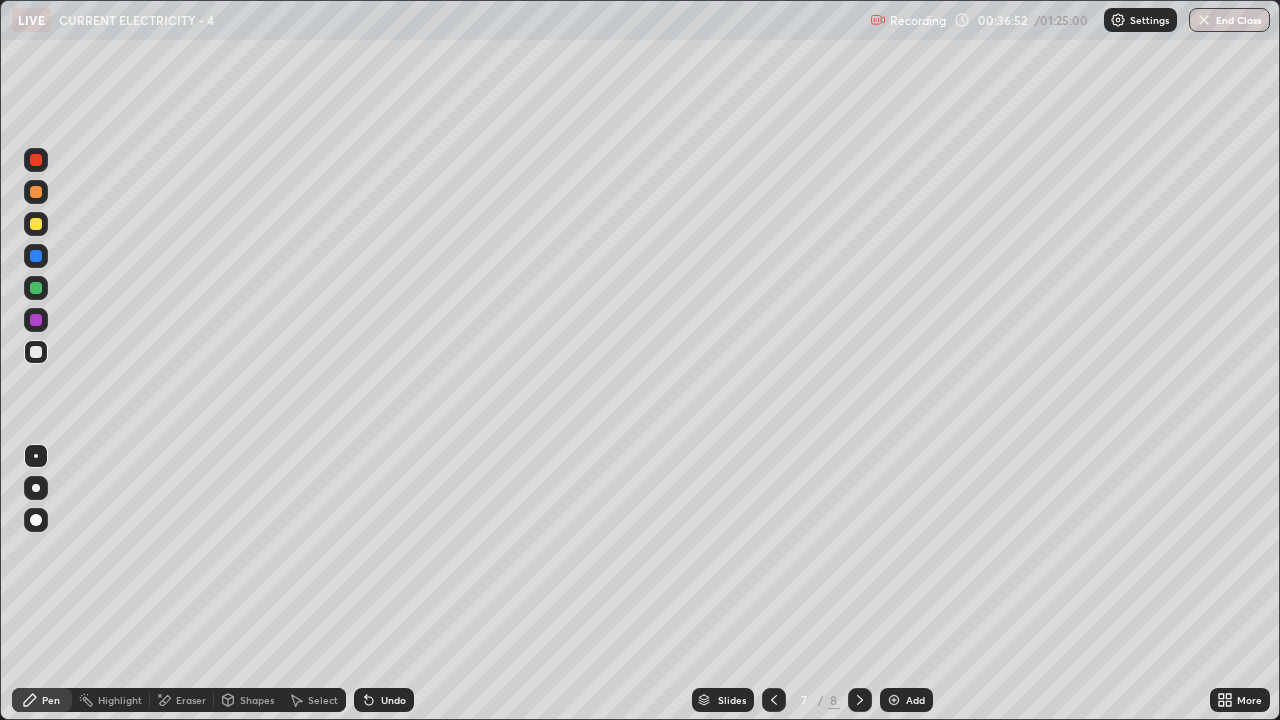 click on "Undo" at bounding box center (393, 700) 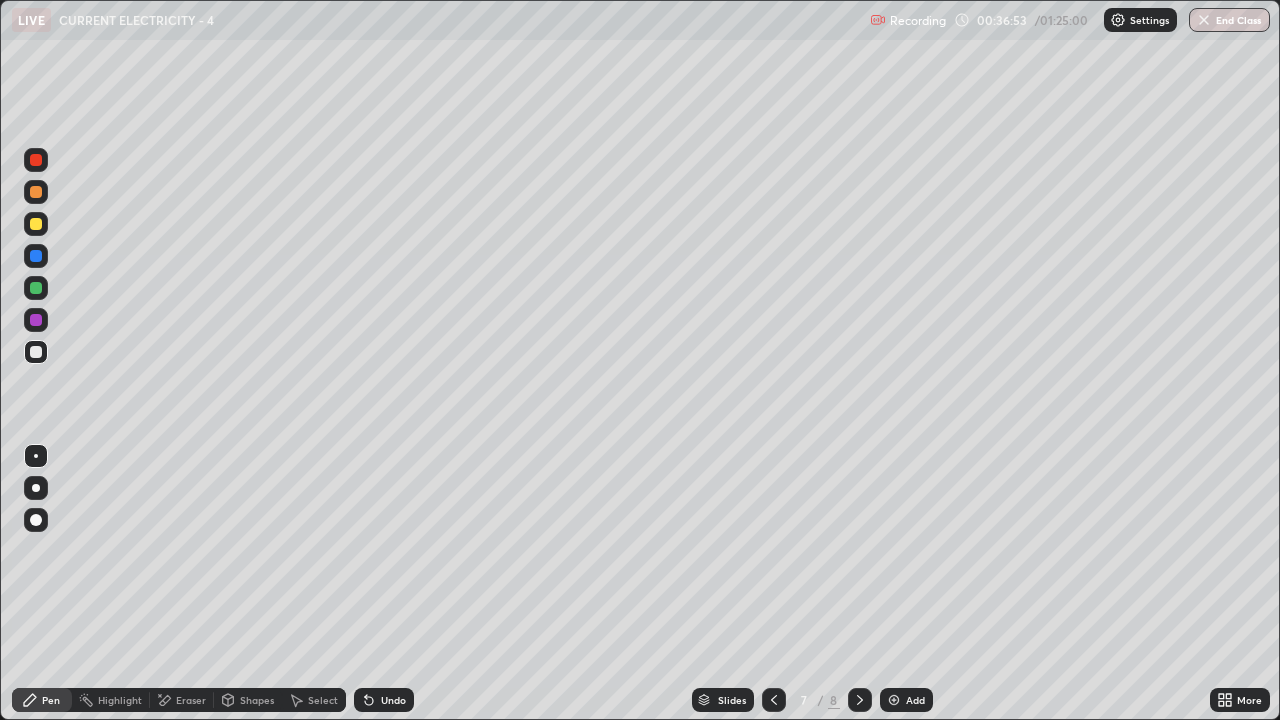 click on "Undo" at bounding box center (384, 700) 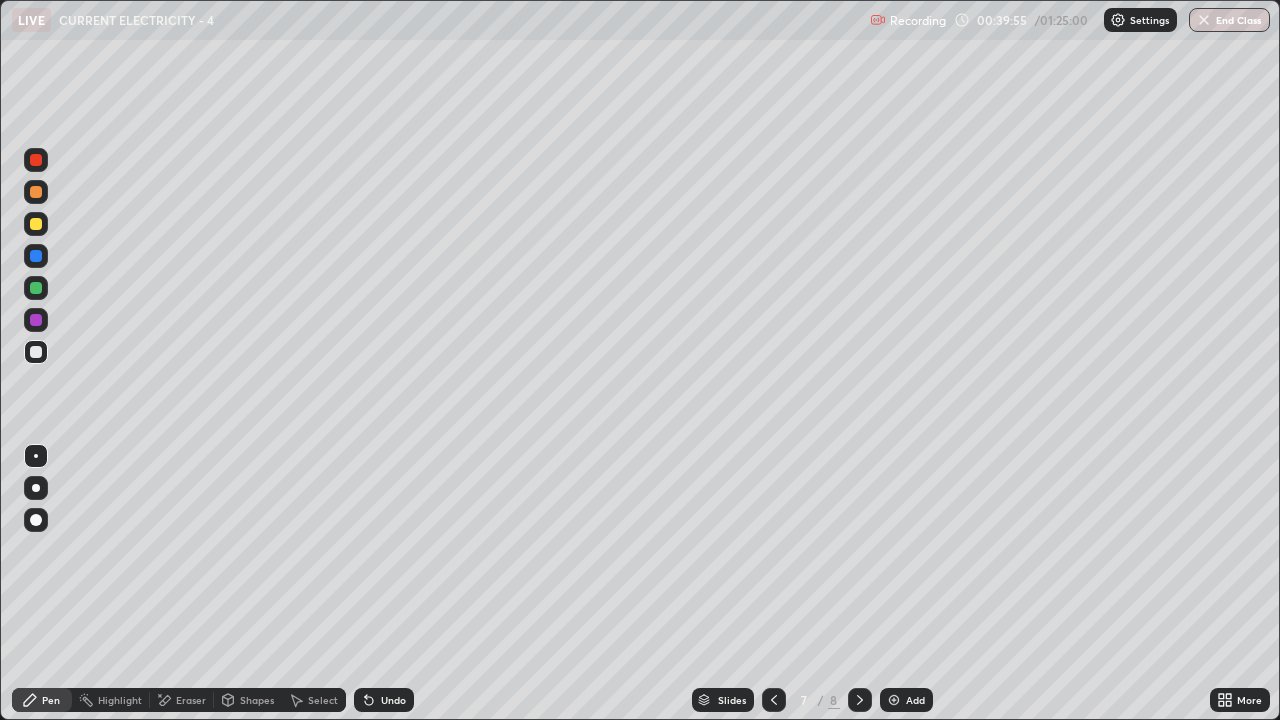 click on "Eraser" at bounding box center (191, 700) 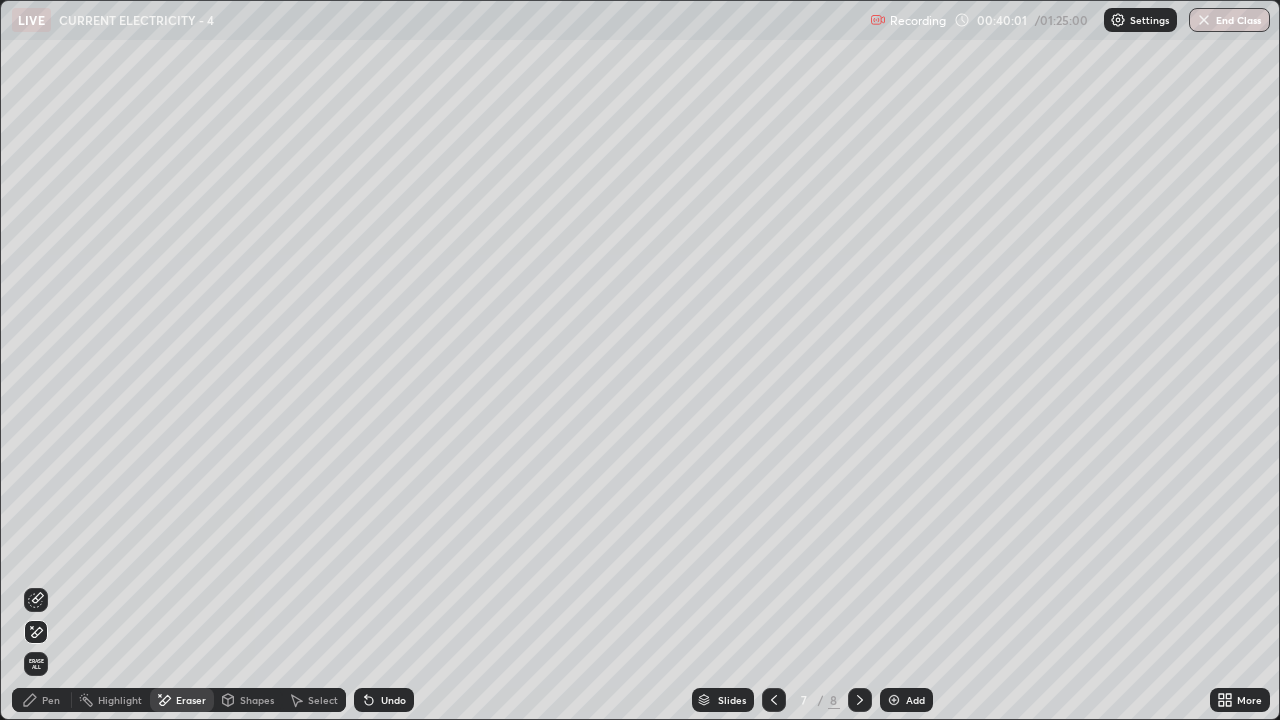 click on "Pen" at bounding box center [51, 700] 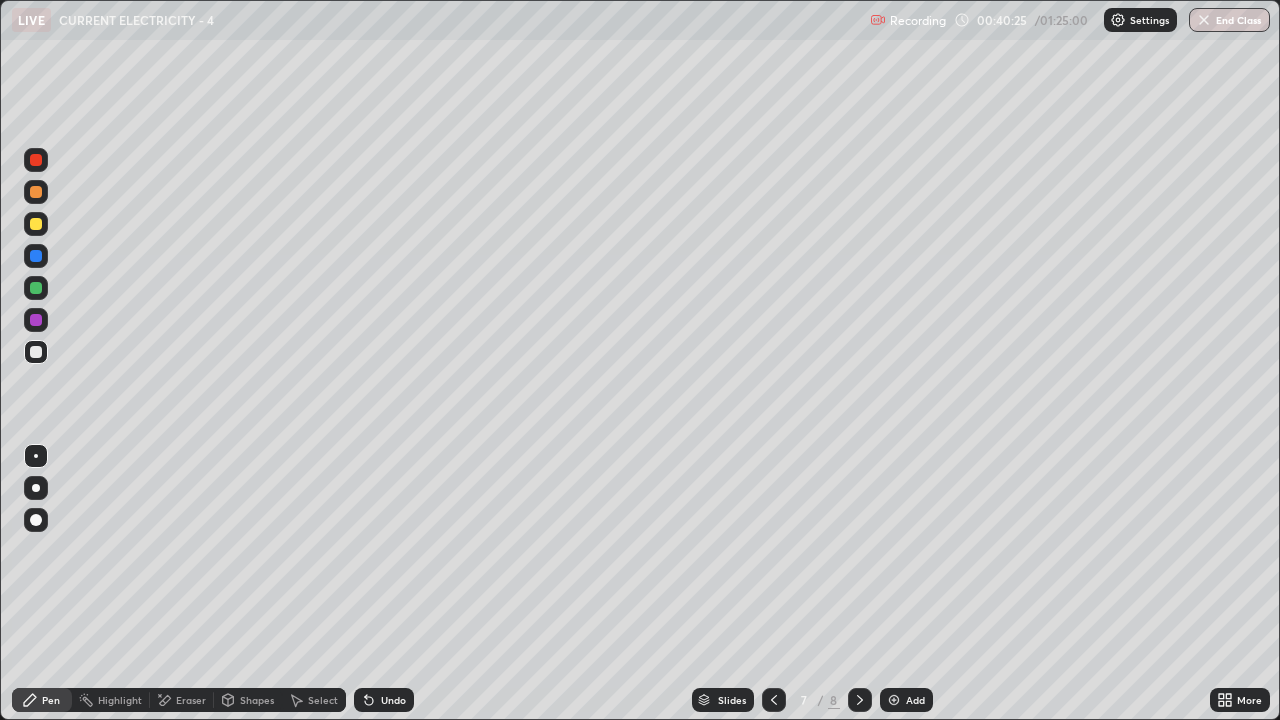 click on "Eraser" at bounding box center (182, 700) 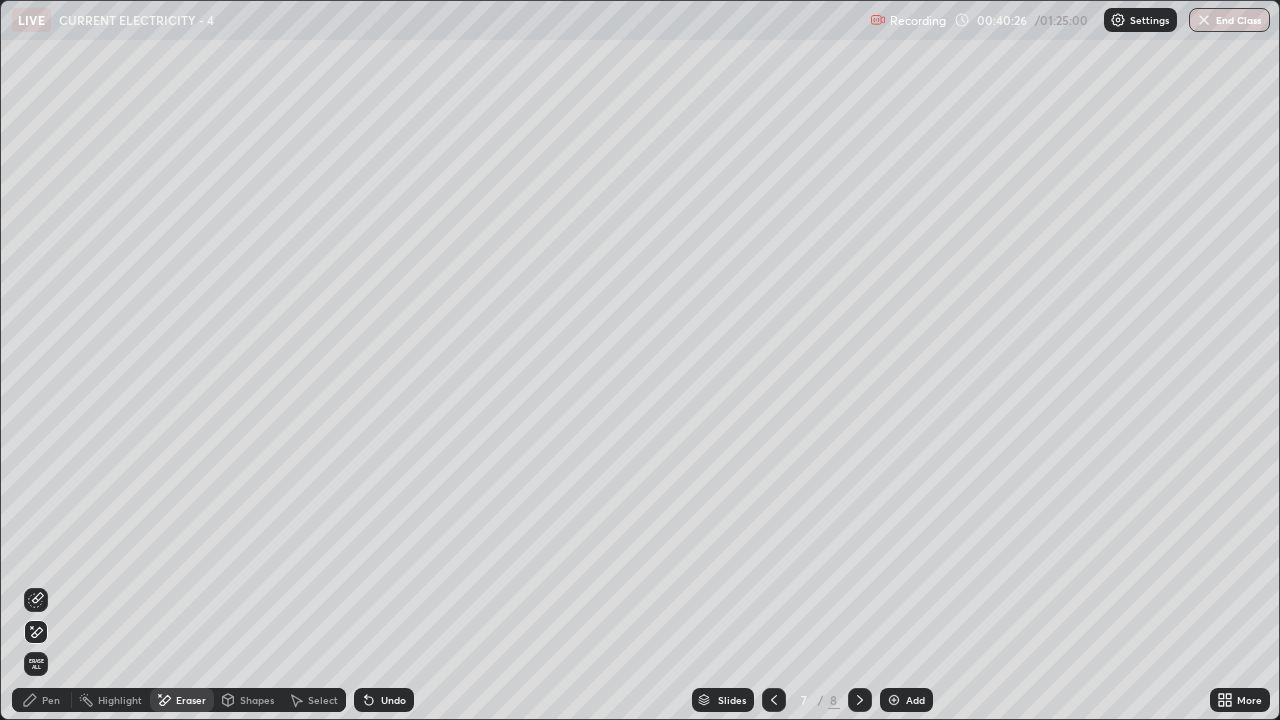 click on "Eraser" at bounding box center [191, 700] 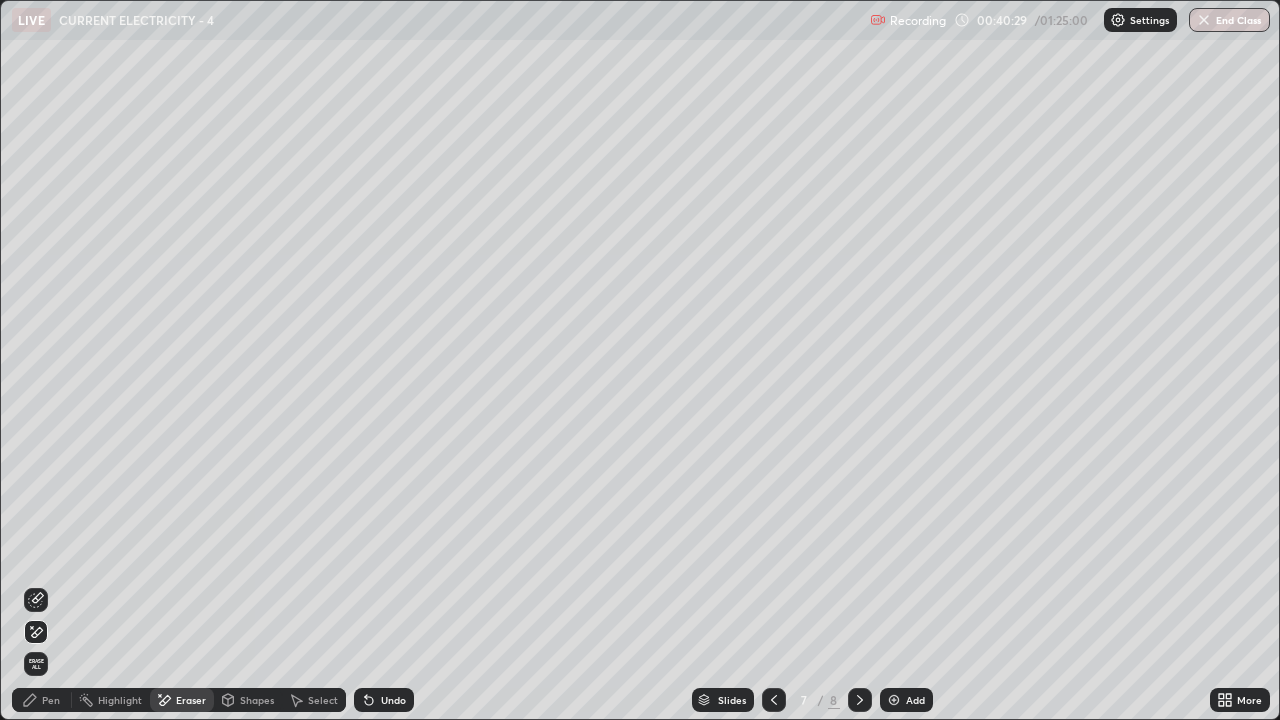 click on "Pen" at bounding box center (42, 700) 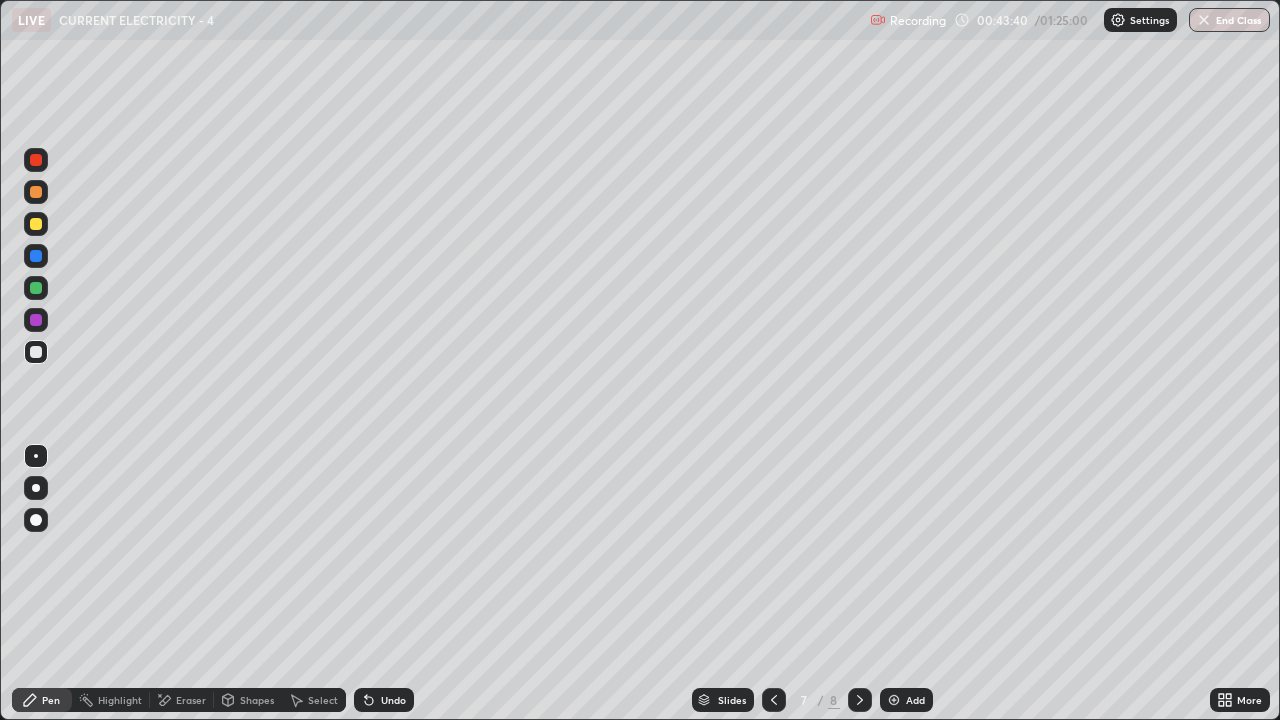 click on "Undo" at bounding box center (393, 700) 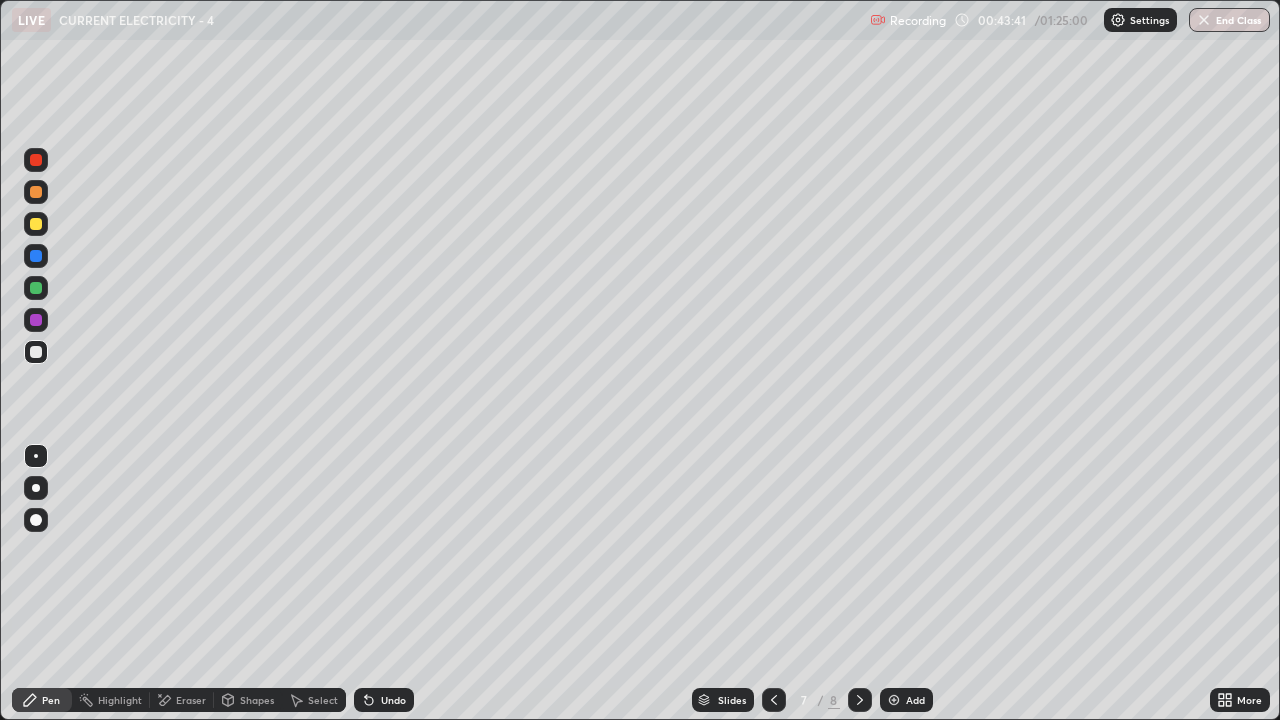 click on "Undo" at bounding box center [384, 700] 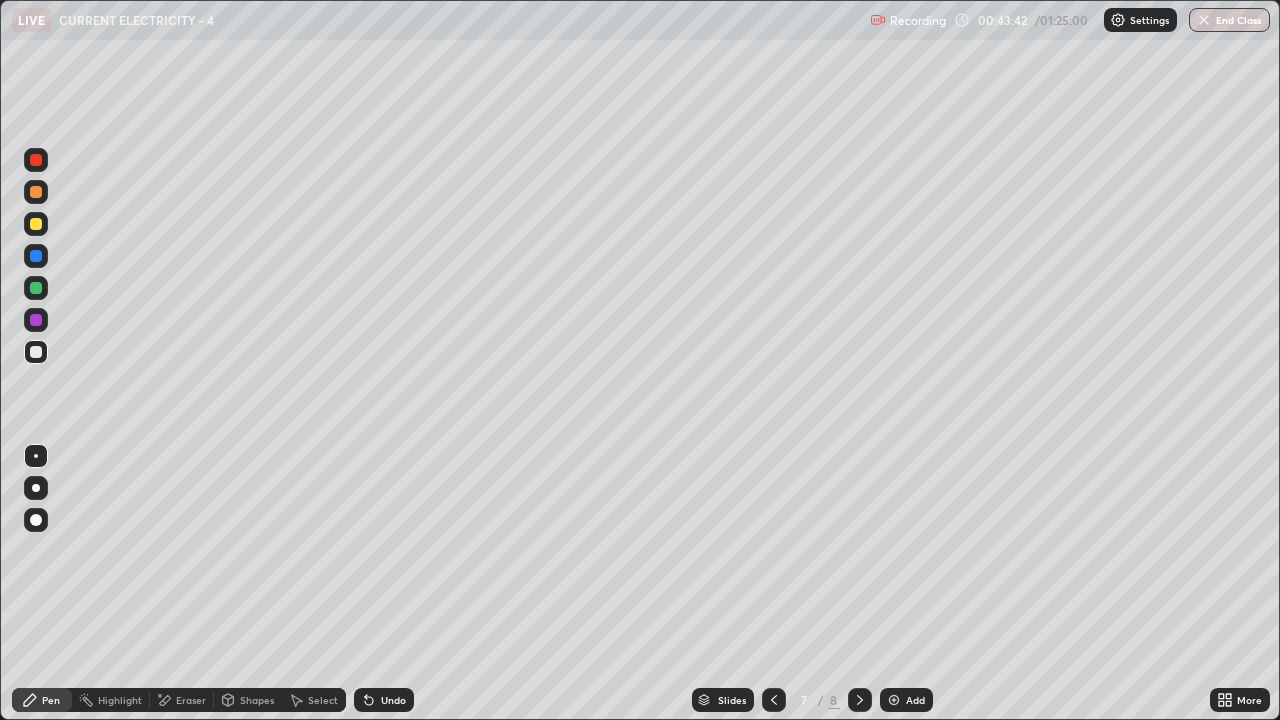 click on "Undo" at bounding box center [393, 700] 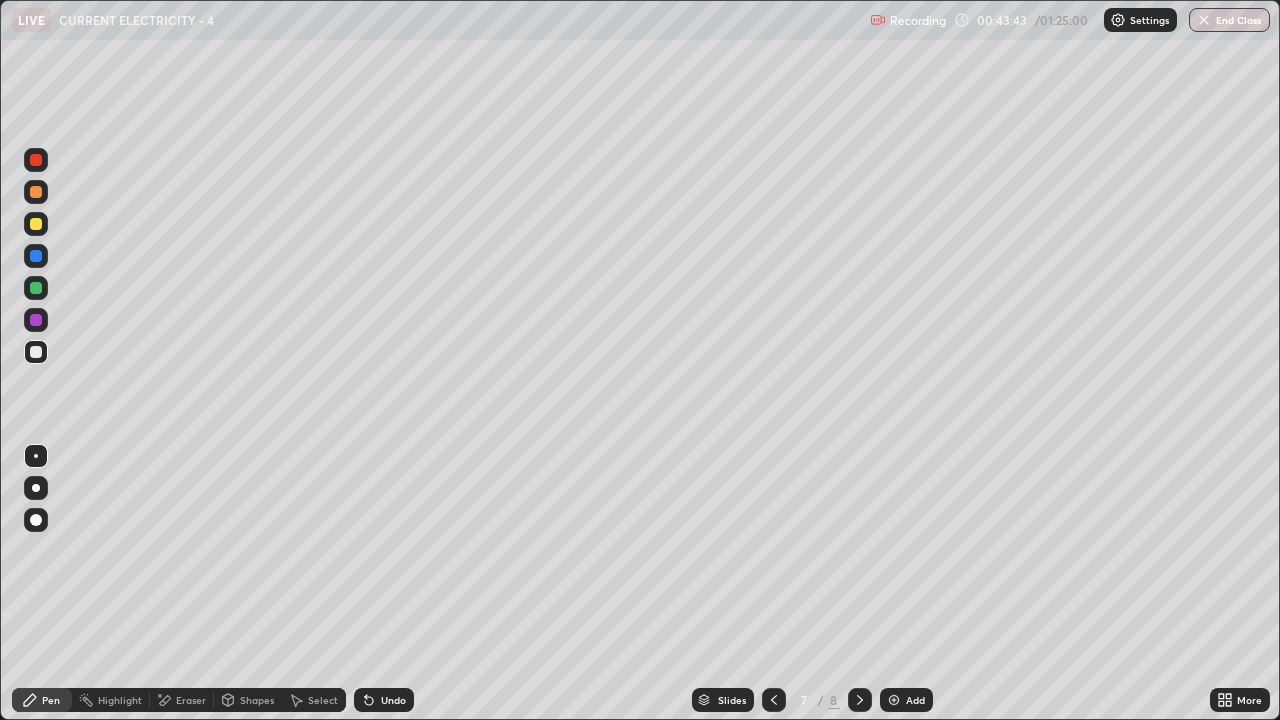 click 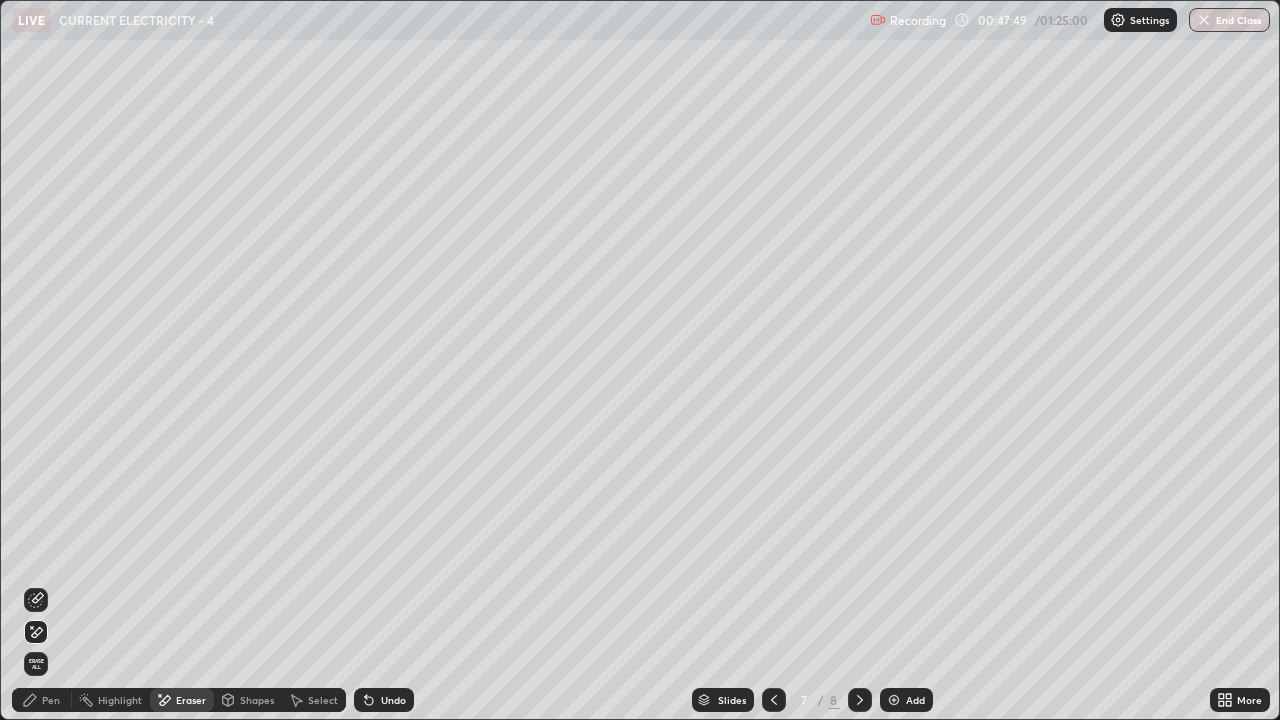 click at bounding box center [894, 700] 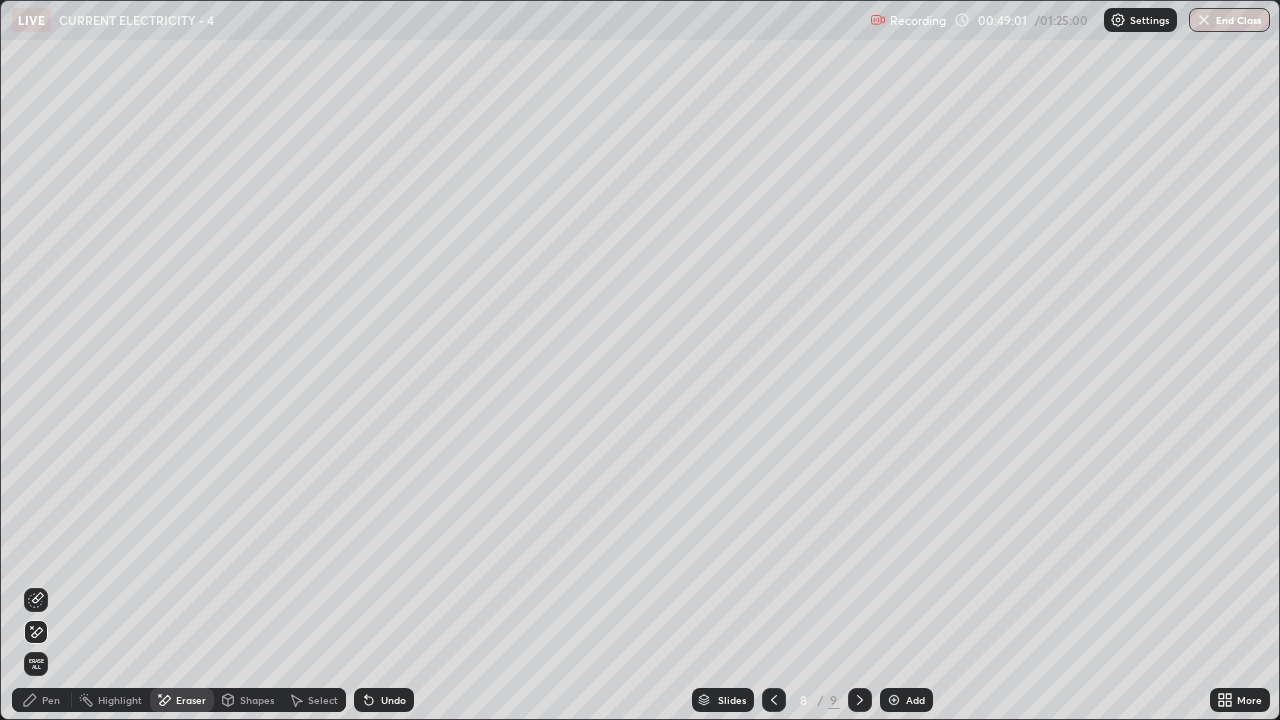 click on "Pen" at bounding box center [51, 700] 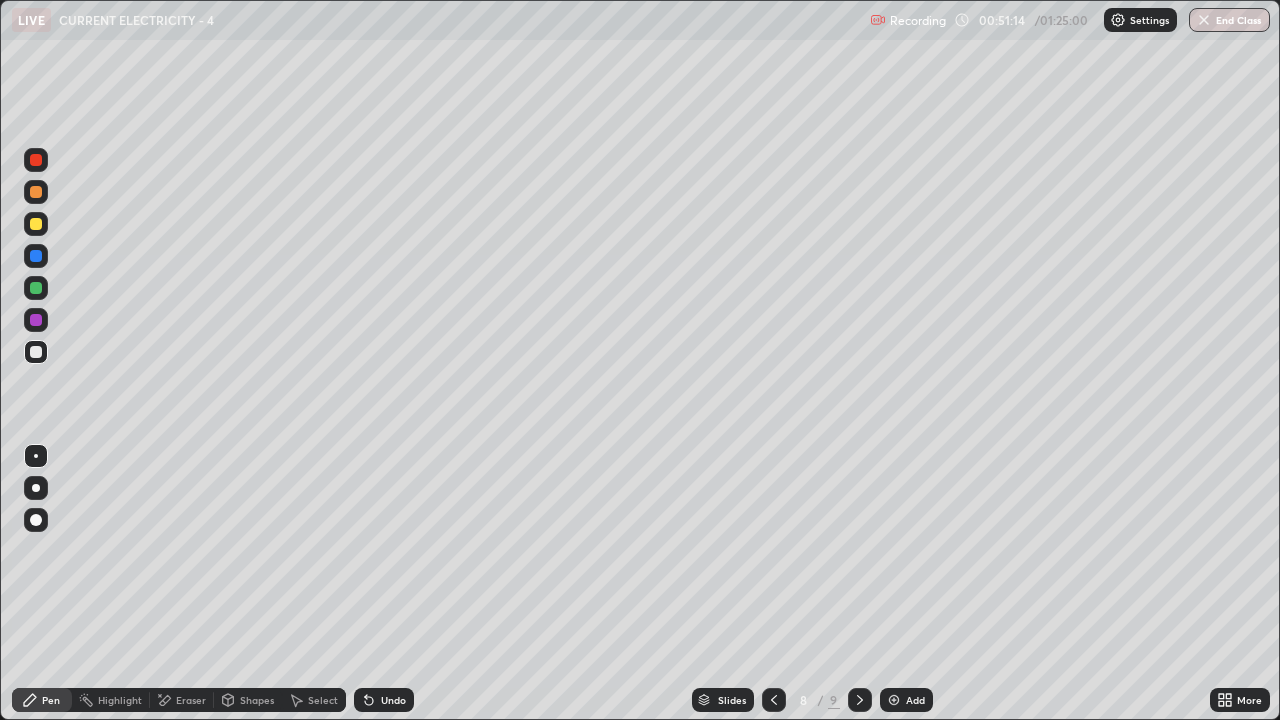 click on "Eraser" at bounding box center [191, 700] 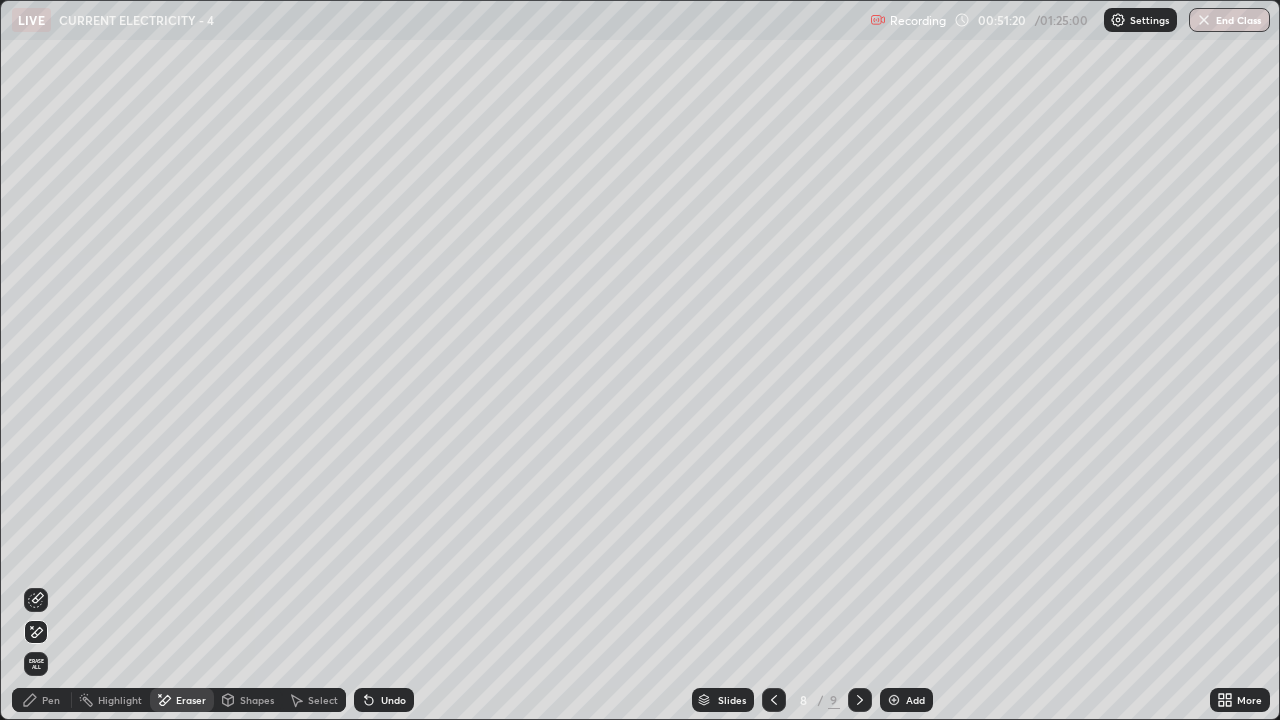 click on "Pen" at bounding box center [51, 700] 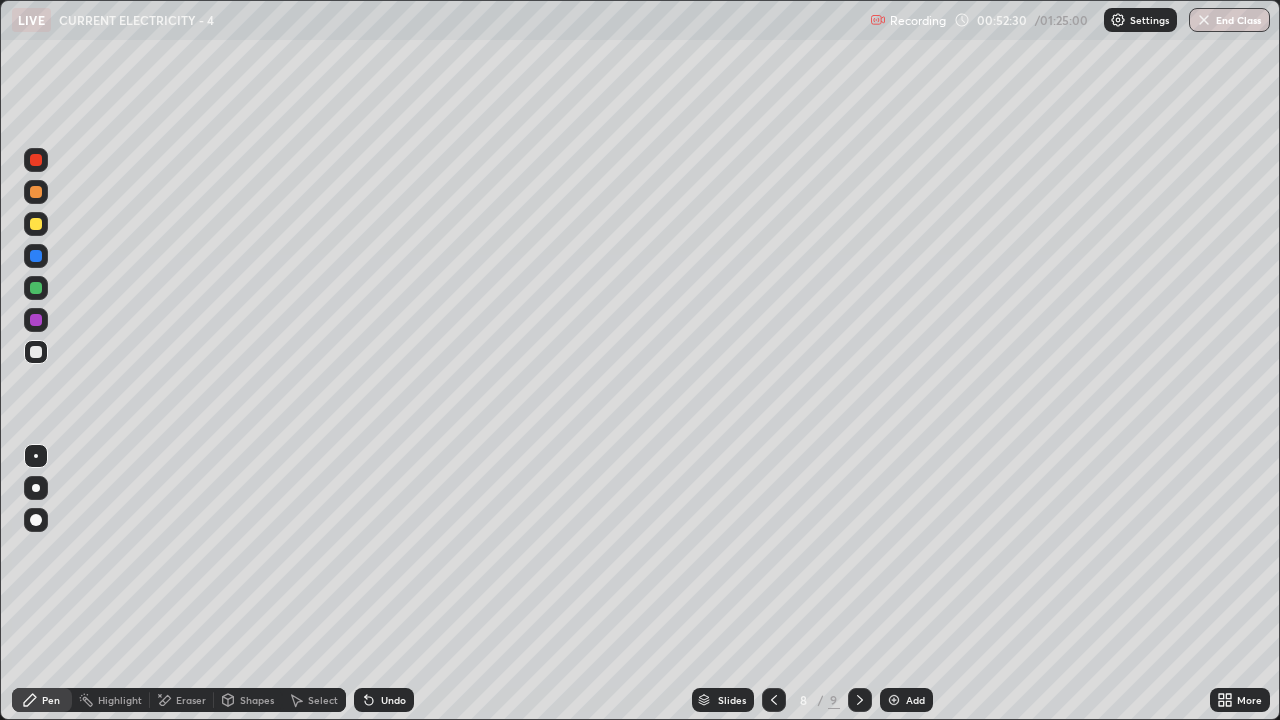 click 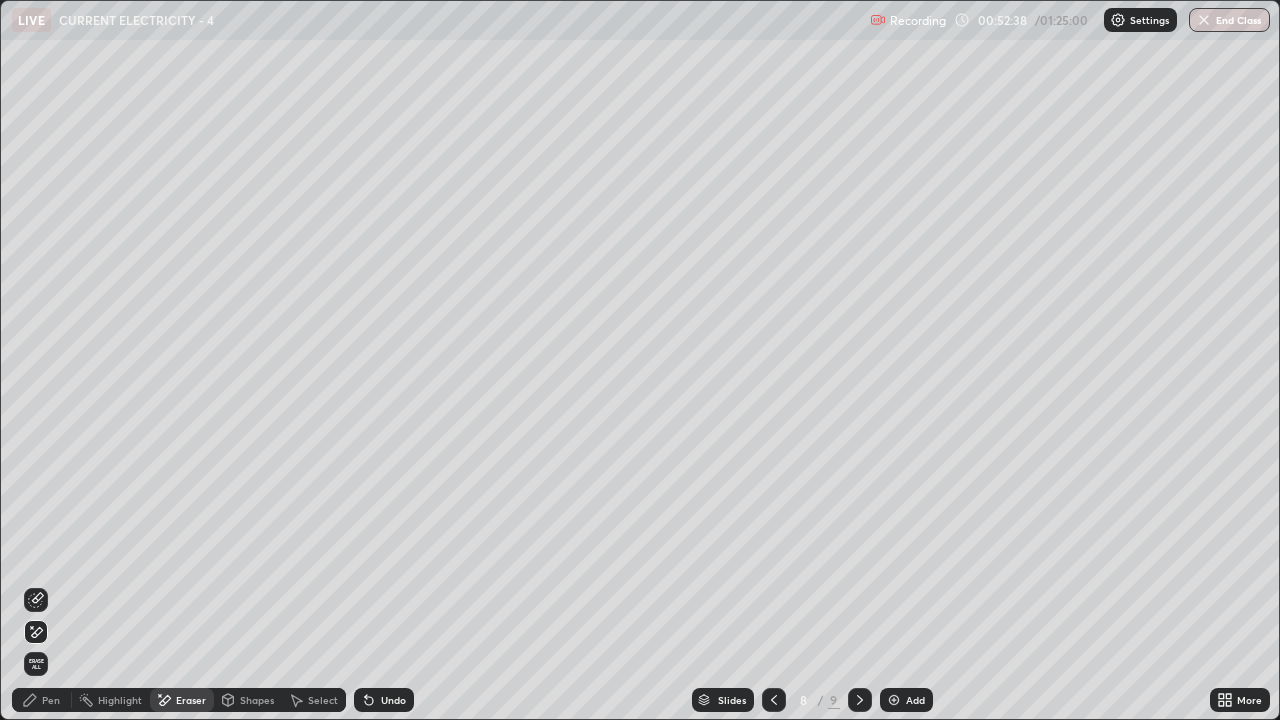 click on "Pen" at bounding box center [42, 700] 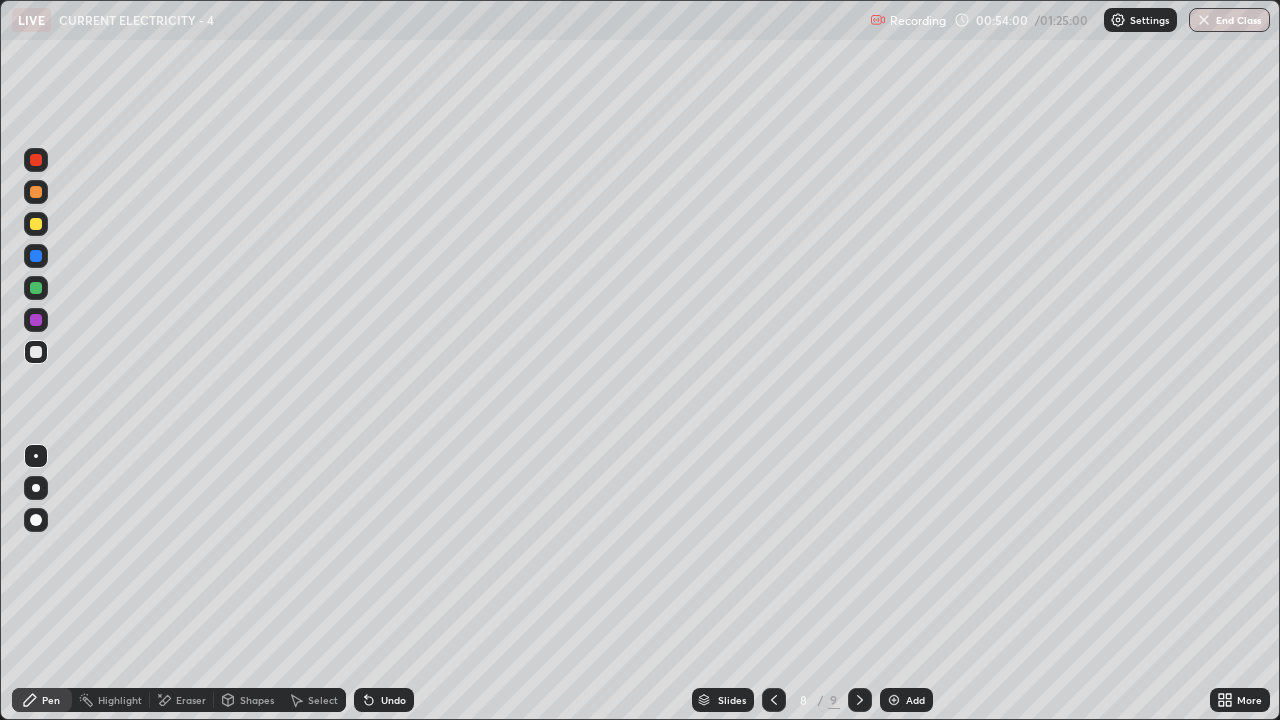 click on "Eraser" at bounding box center [191, 700] 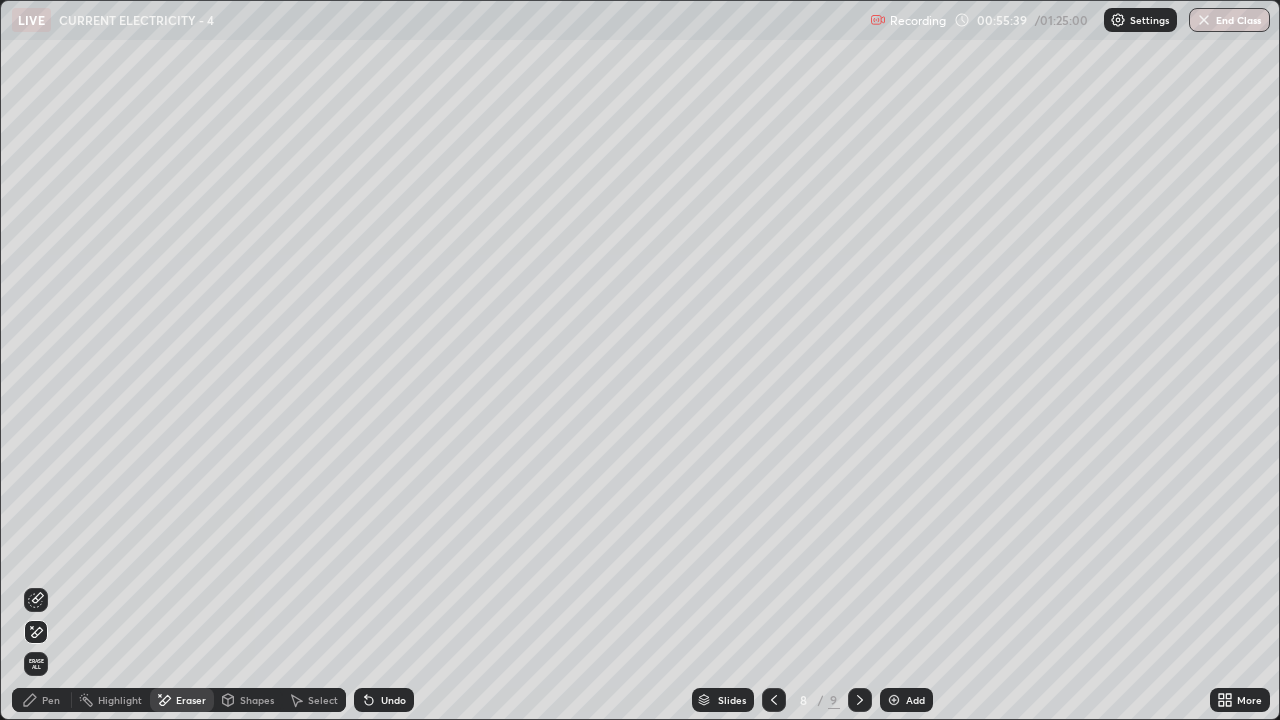 click on "Pen" at bounding box center [51, 700] 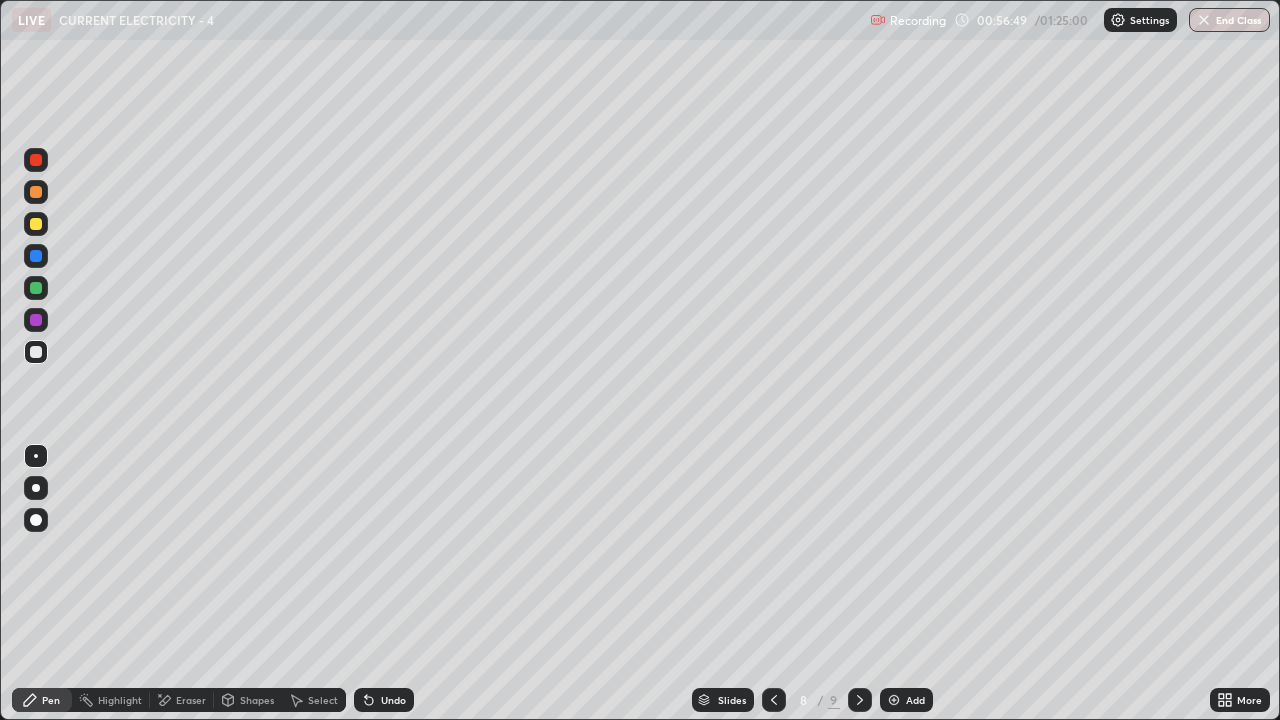 click on "Eraser" at bounding box center [191, 700] 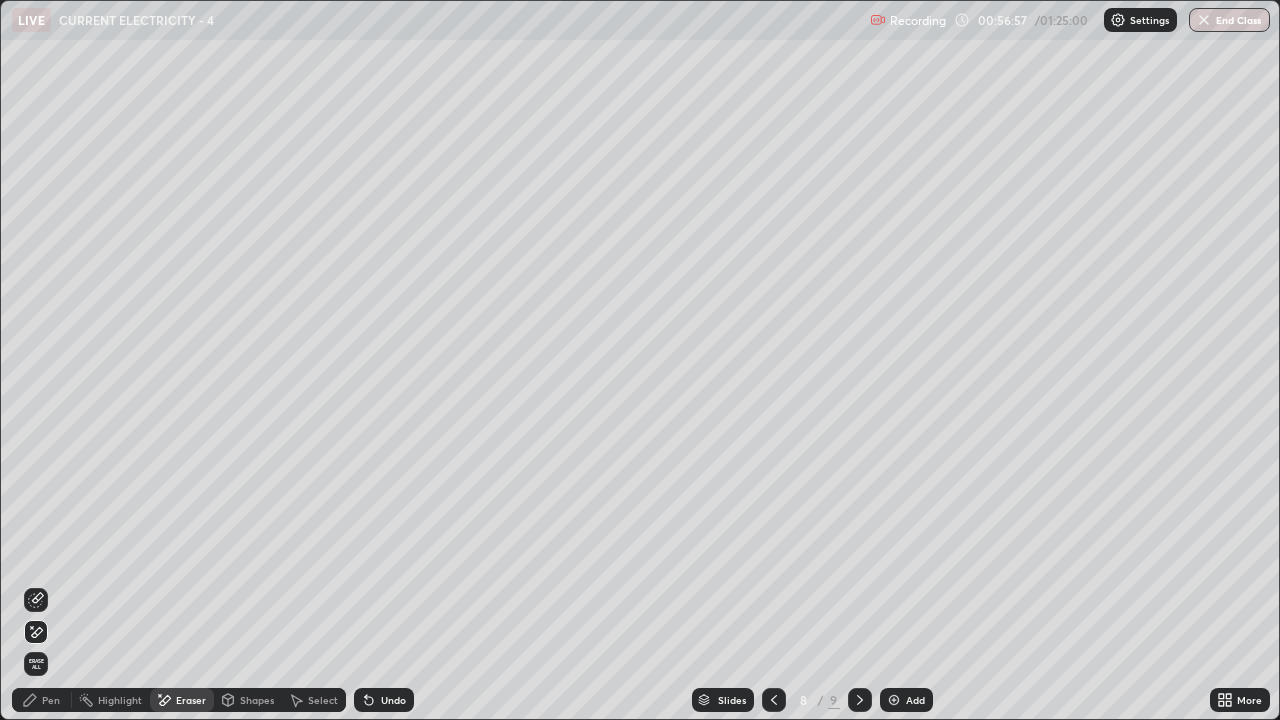 click 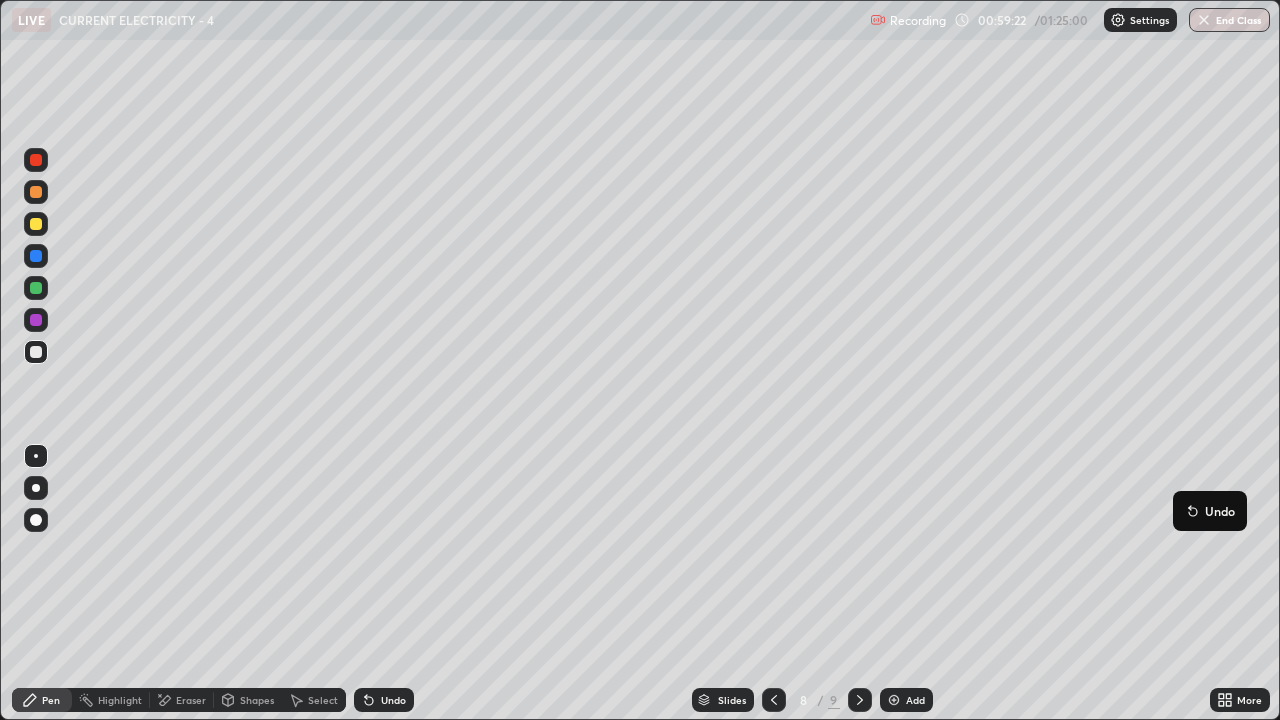 click 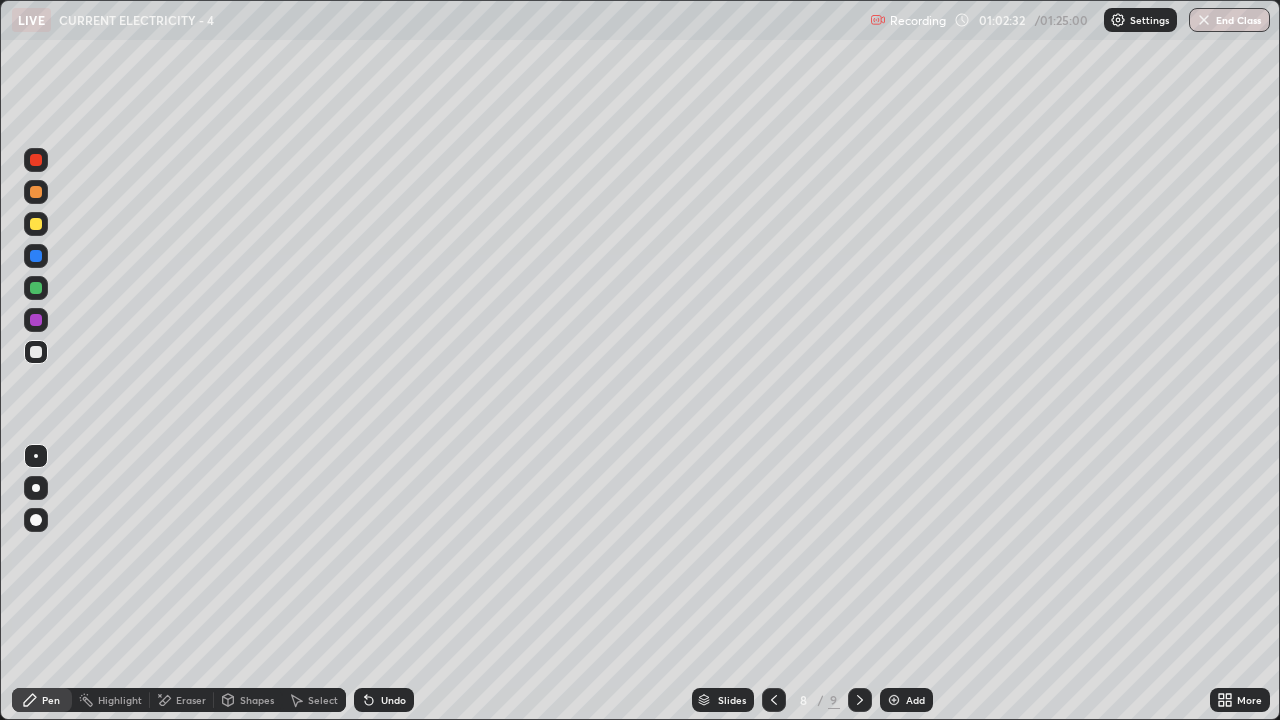 click 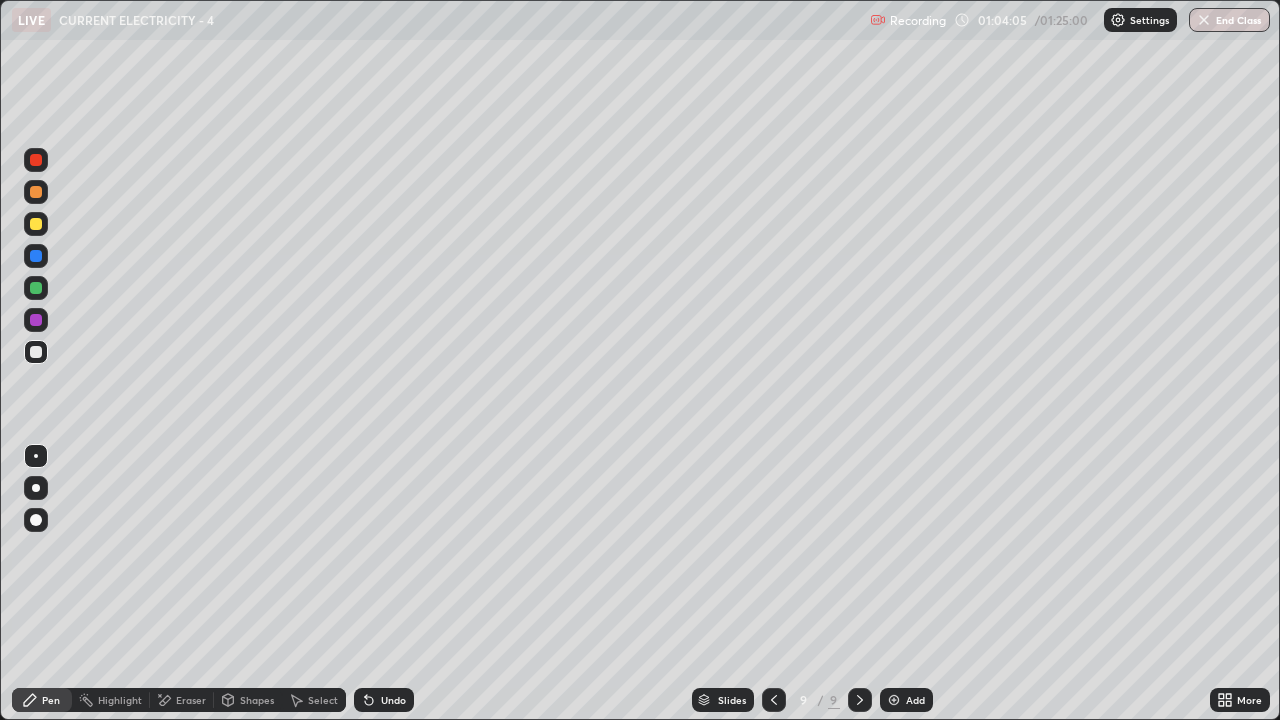 click on "Eraser" at bounding box center (191, 700) 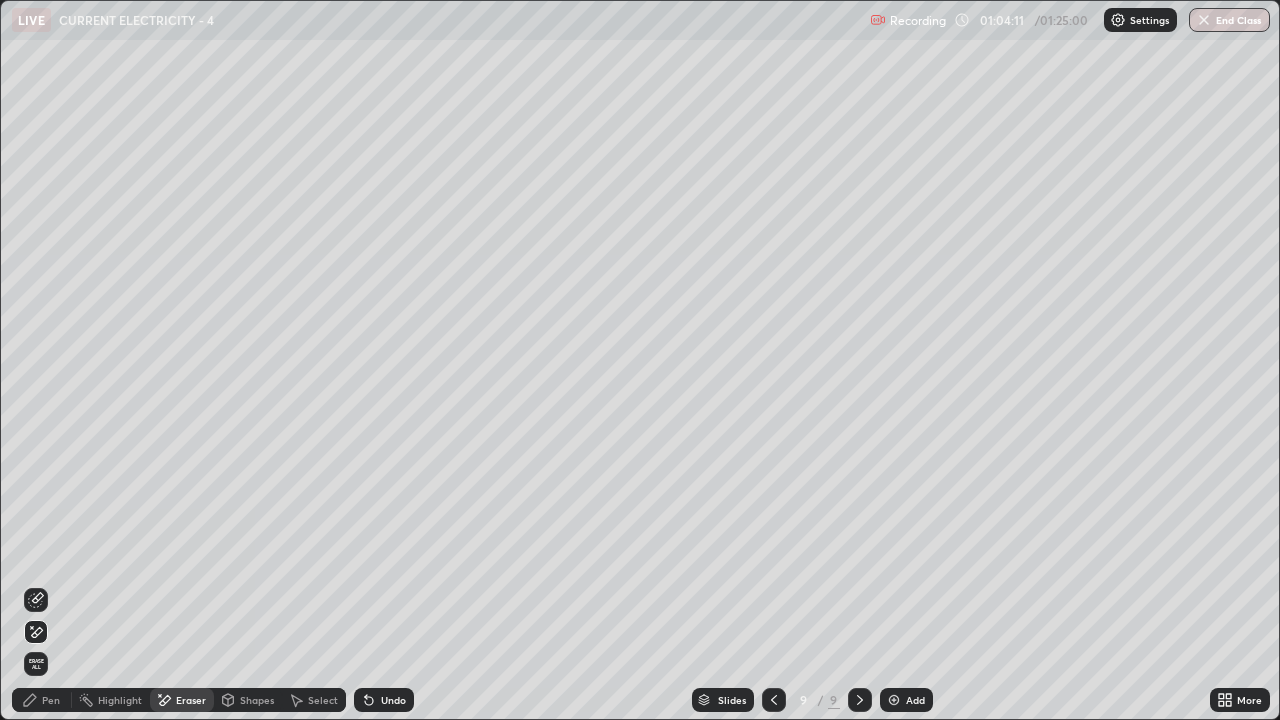 click on "Highlight" at bounding box center [111, 700] 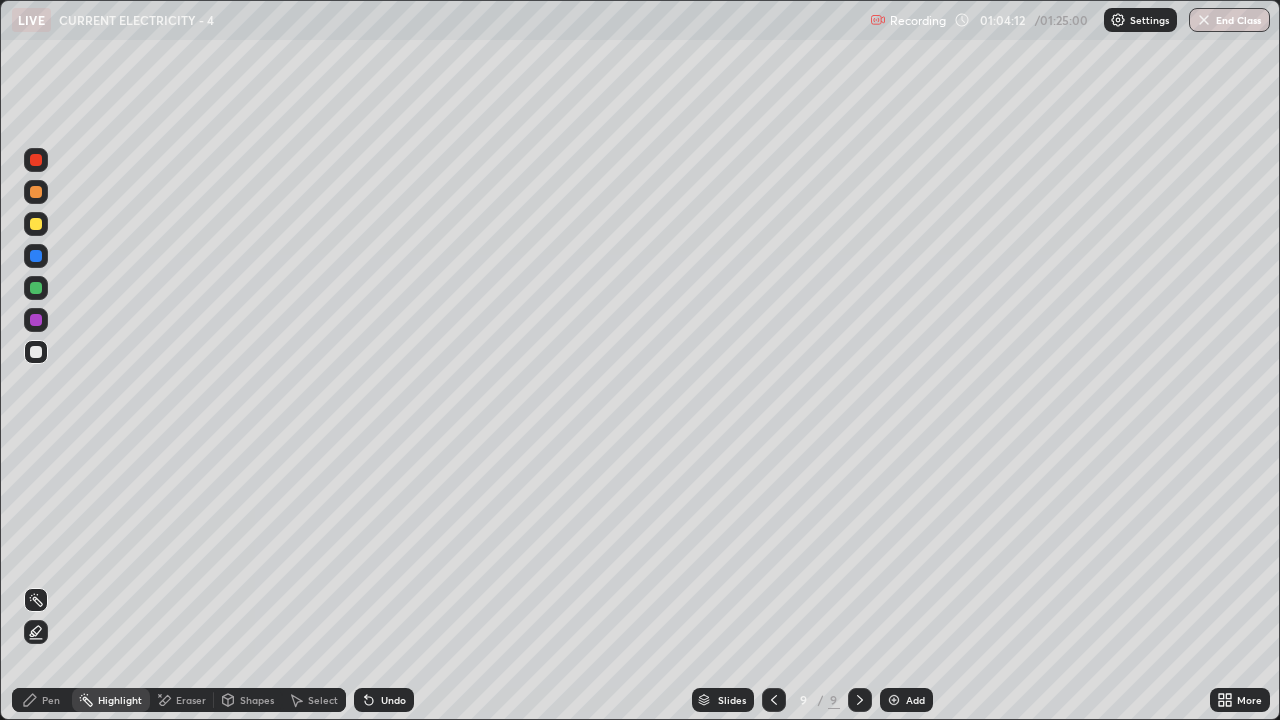 click 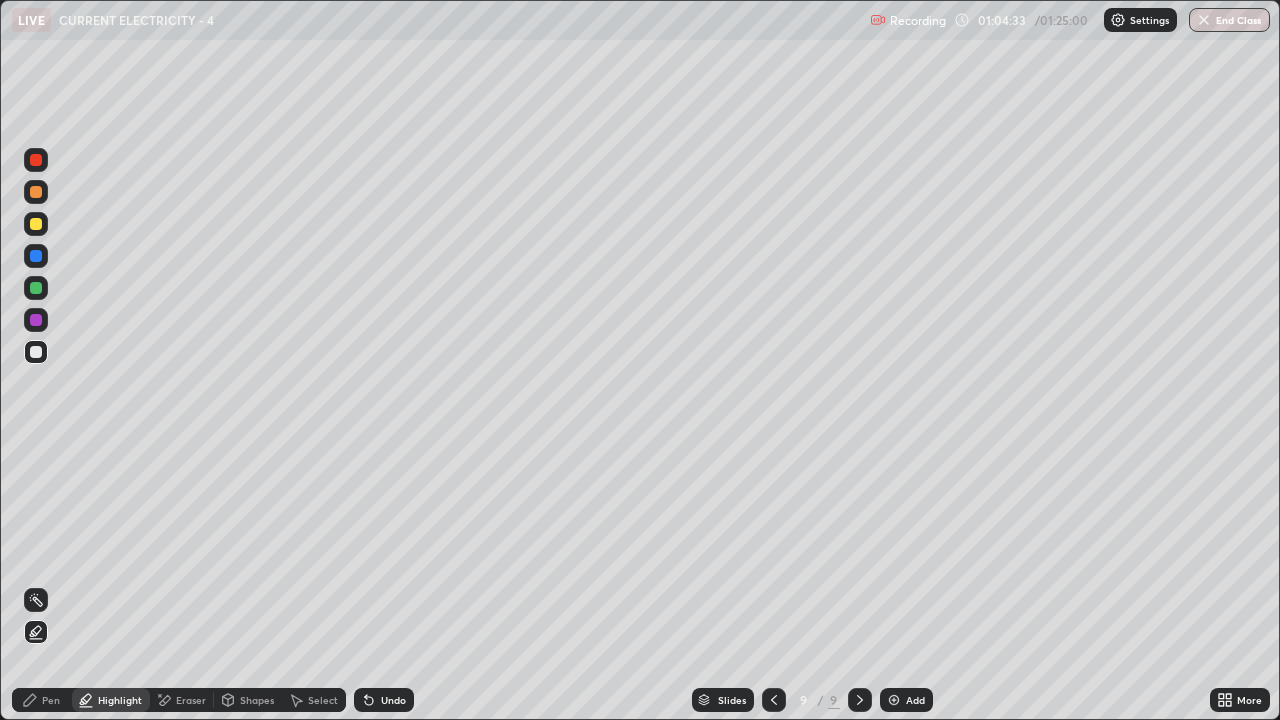 click on "Undo" at bounding box center [393, 700] 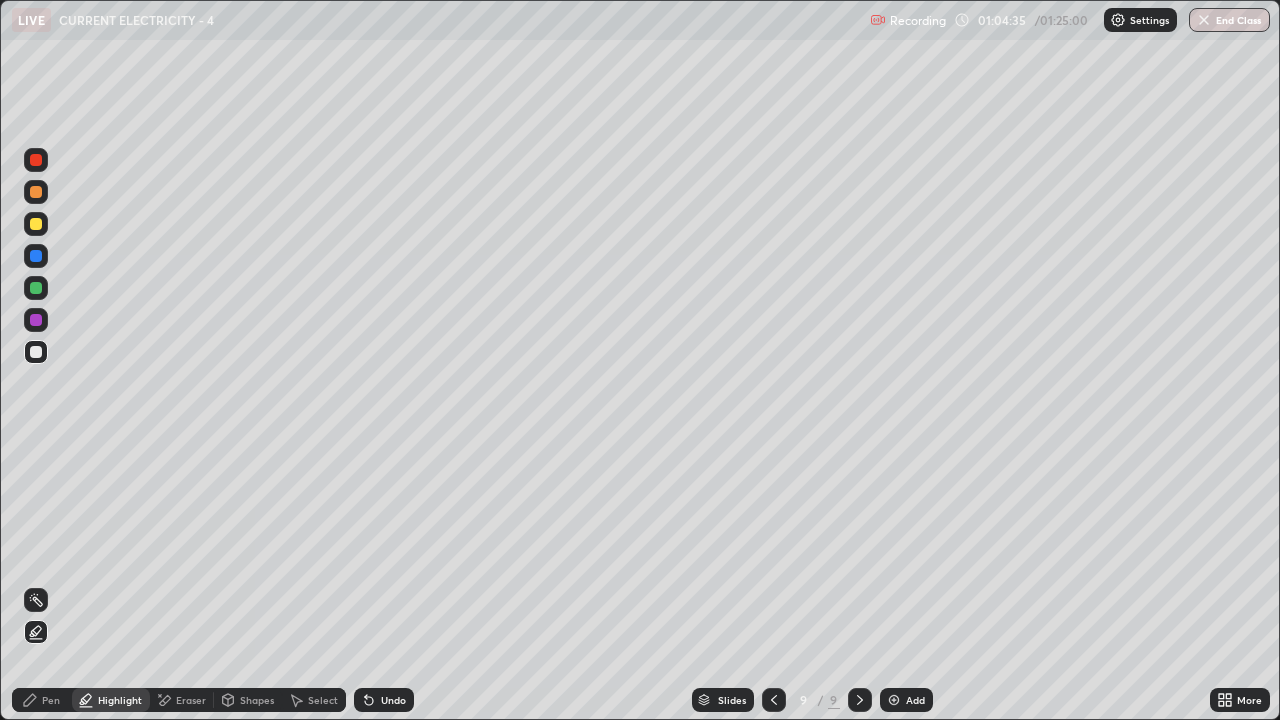 click on "Pen" at bounding box center [51, 700] 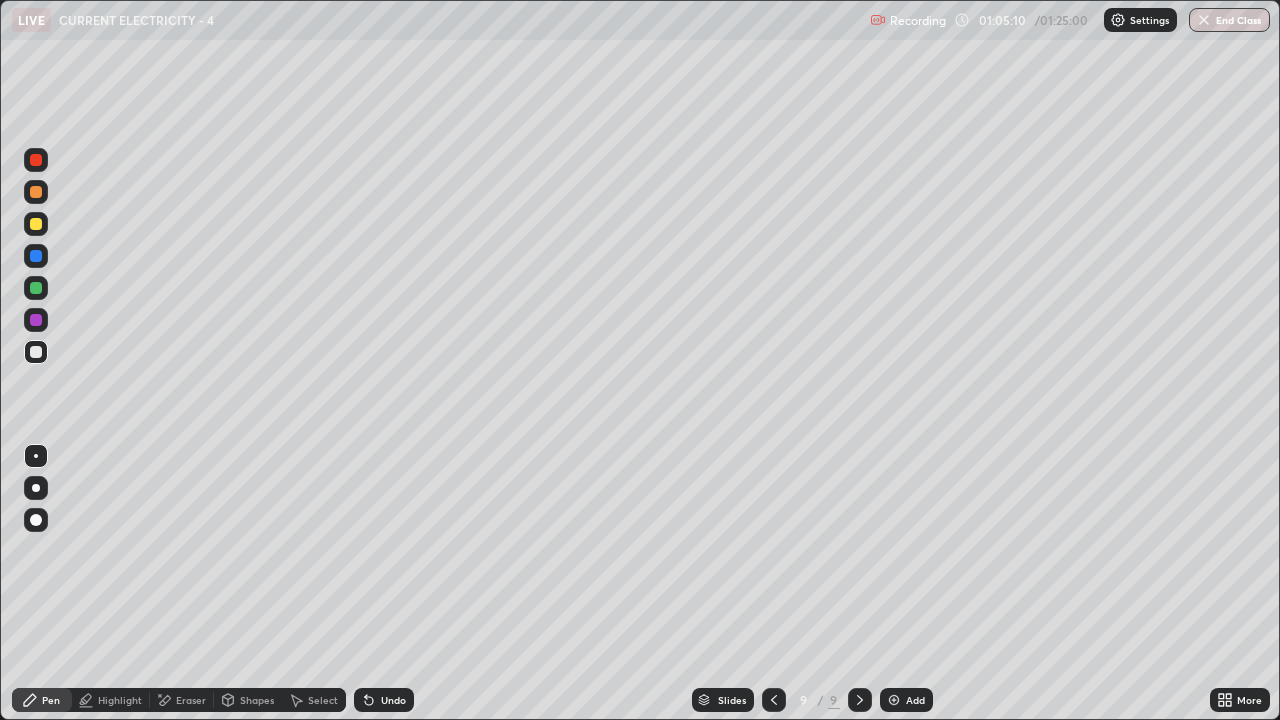 click on "Eraser" at bounding box center [191, 700] 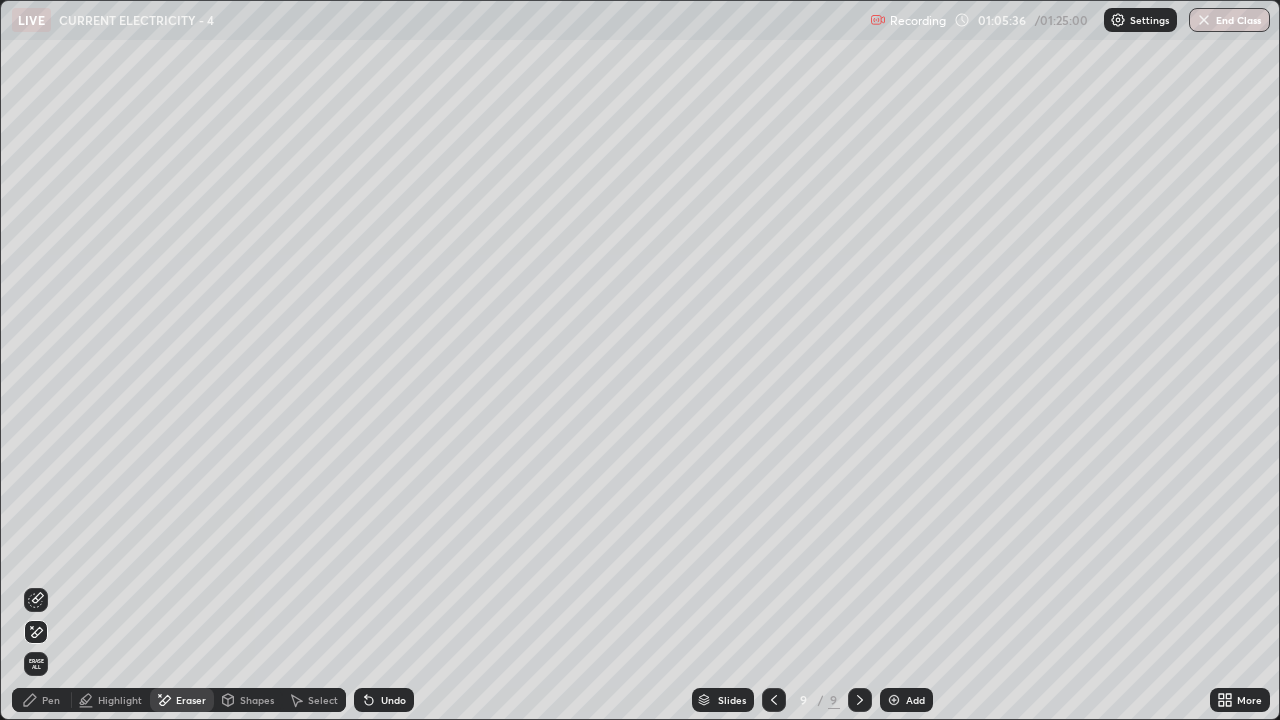 click on "Pen" at bounding box center (42, 700) 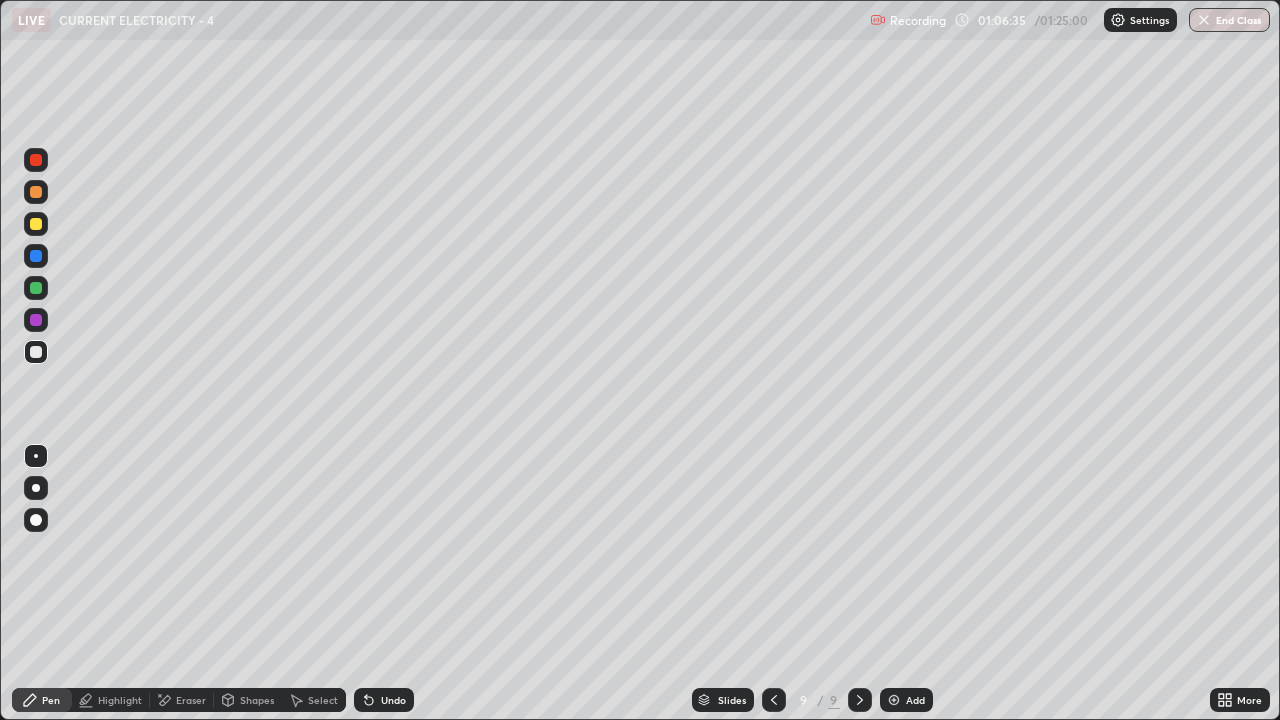 click at bounding box center (894, 700) 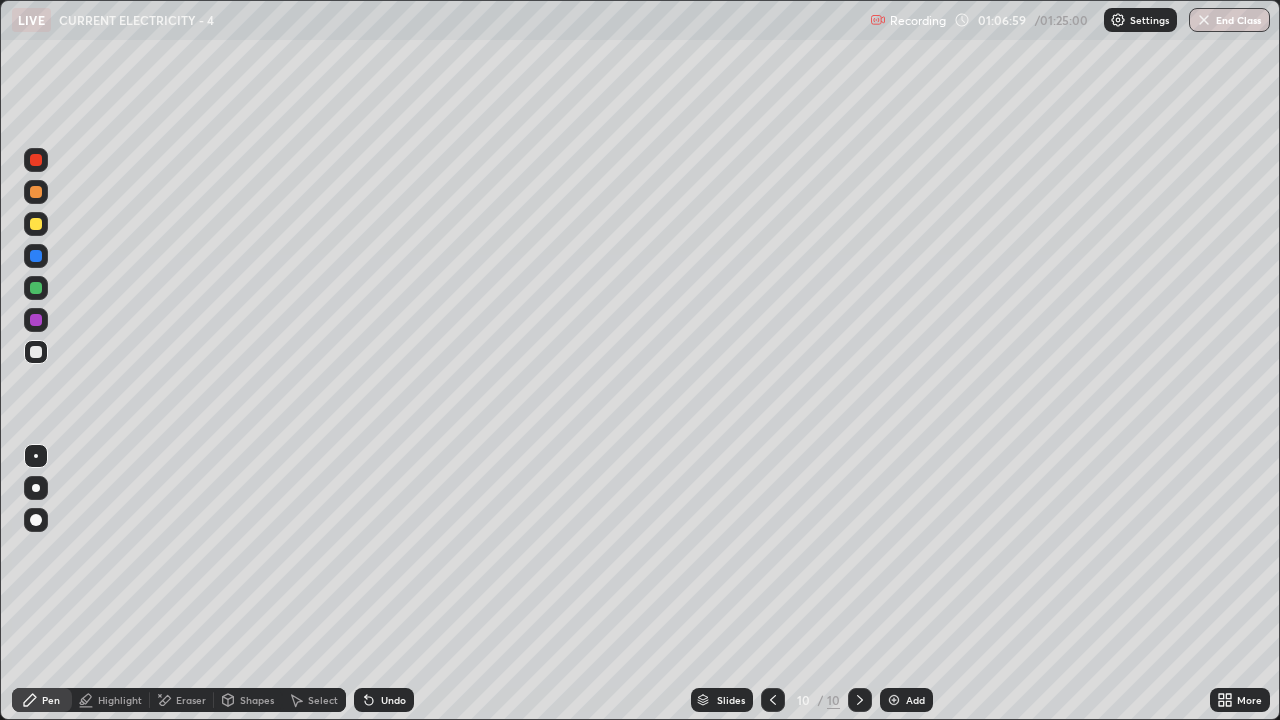 click 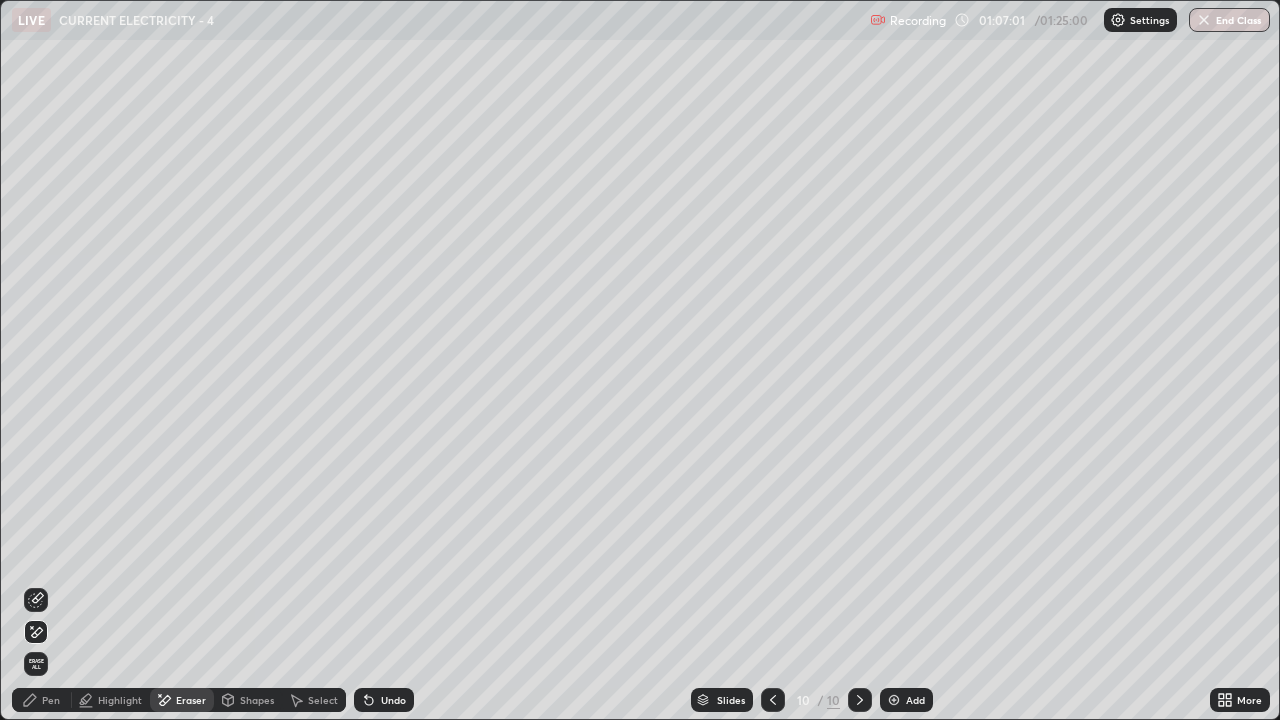 click on "Erase all" at bounding box center (36, 664) 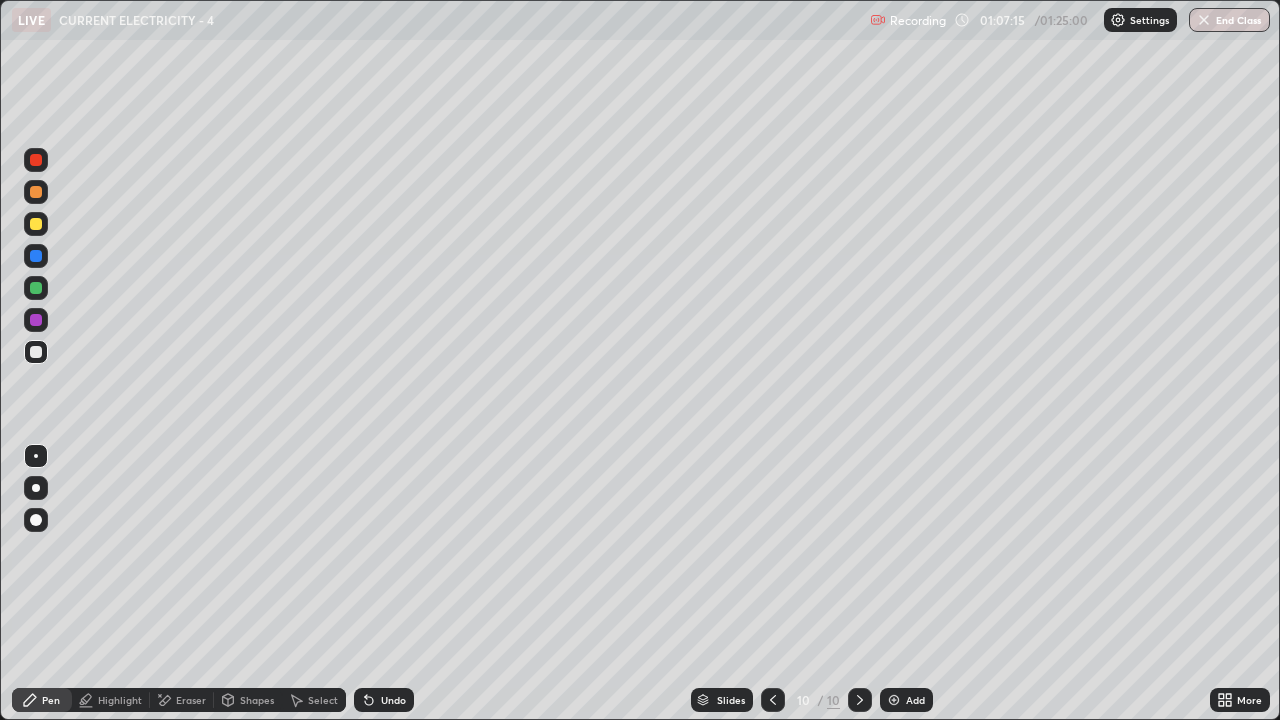 click on "Undo" at bounding box center [393, 700] 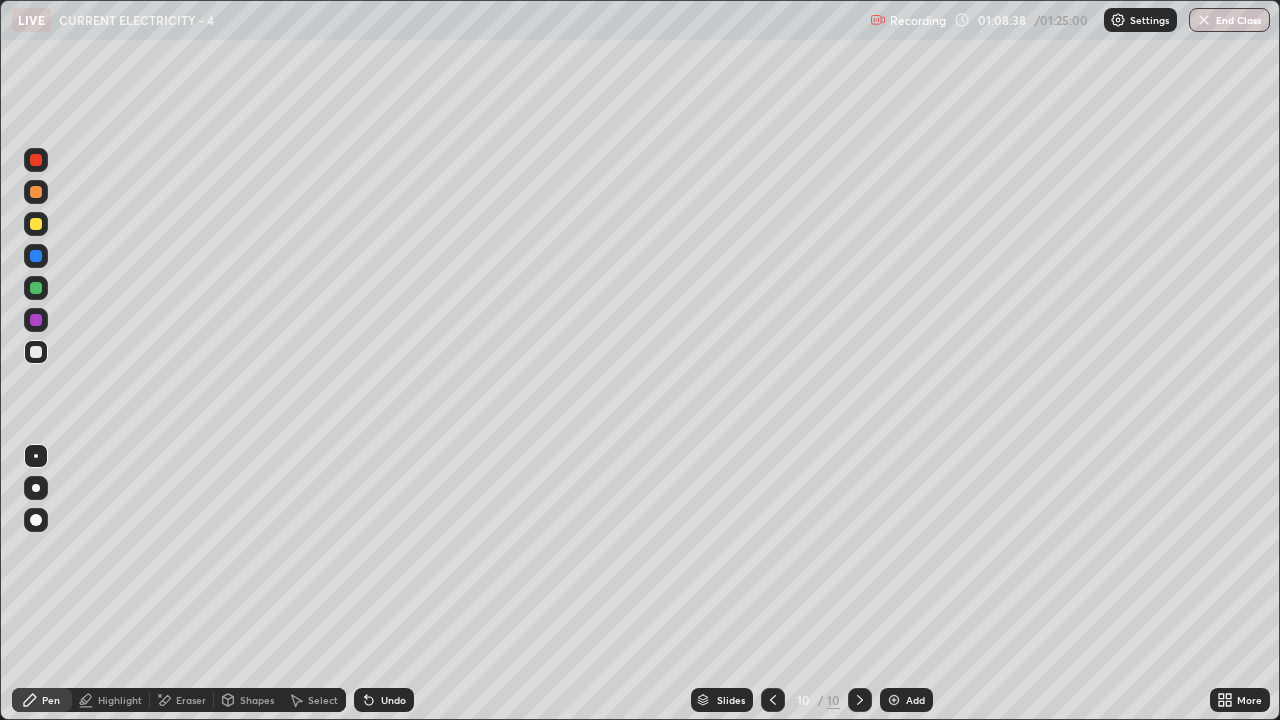 click on "Eraser" at bounding box center (191, 700) 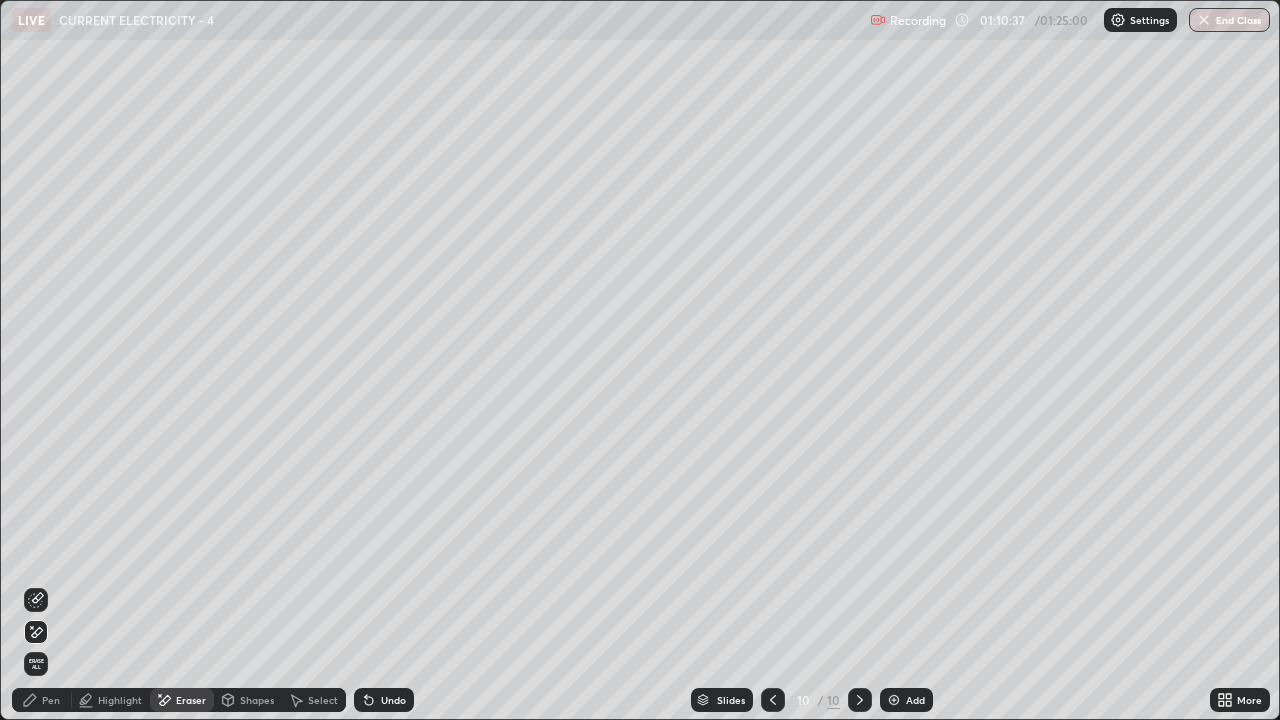 click on "Pen" at bounding box center [51, 700] 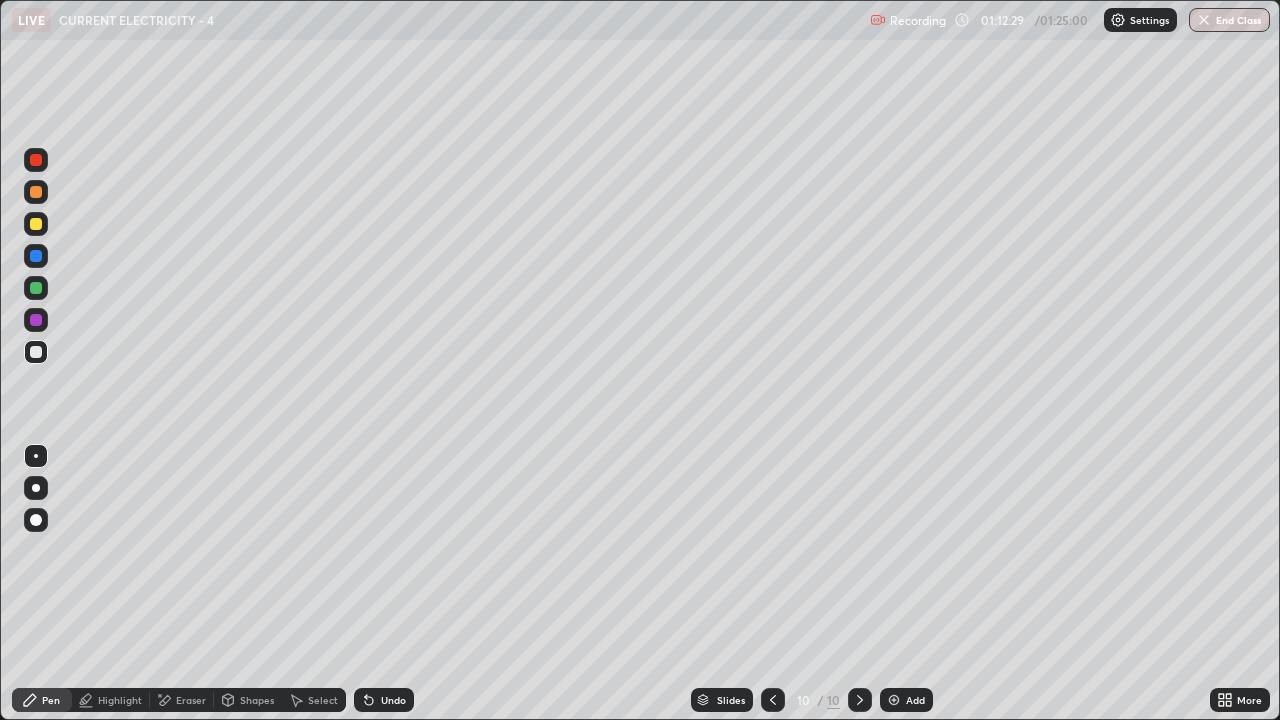 click at bounding box center (894, 700) 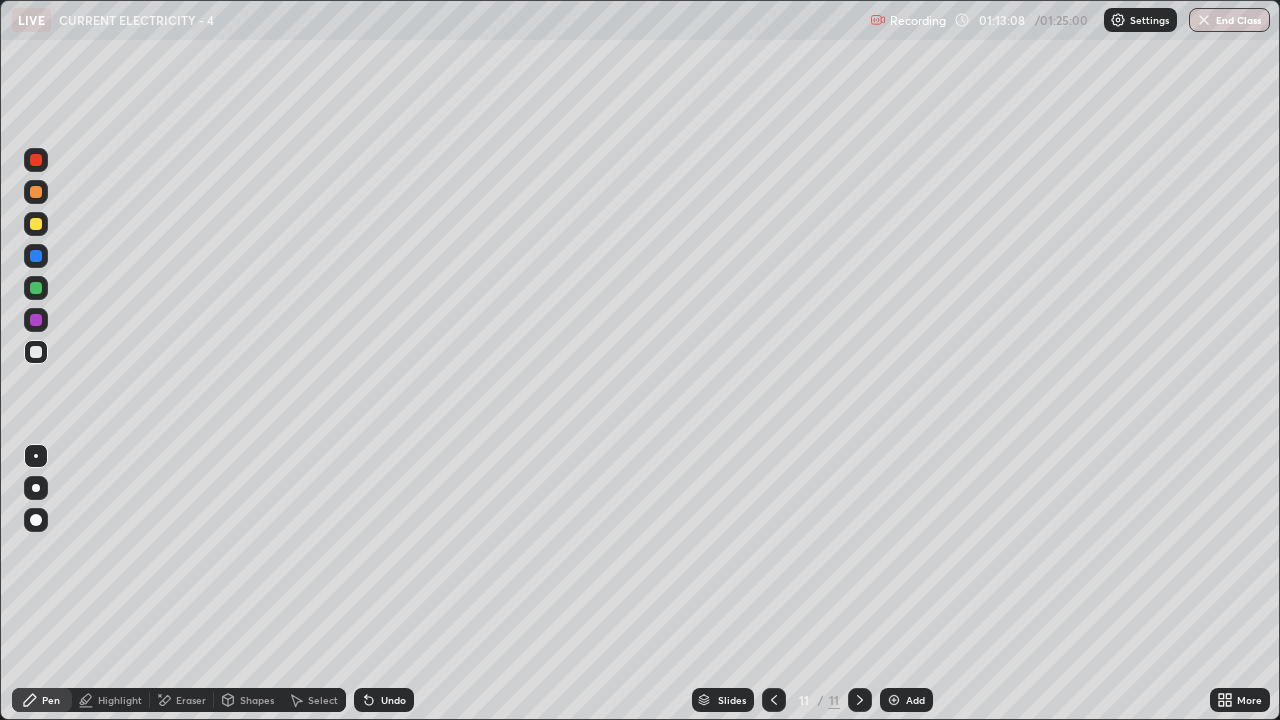 click on "Eraser" at bounding box center (191, 700) 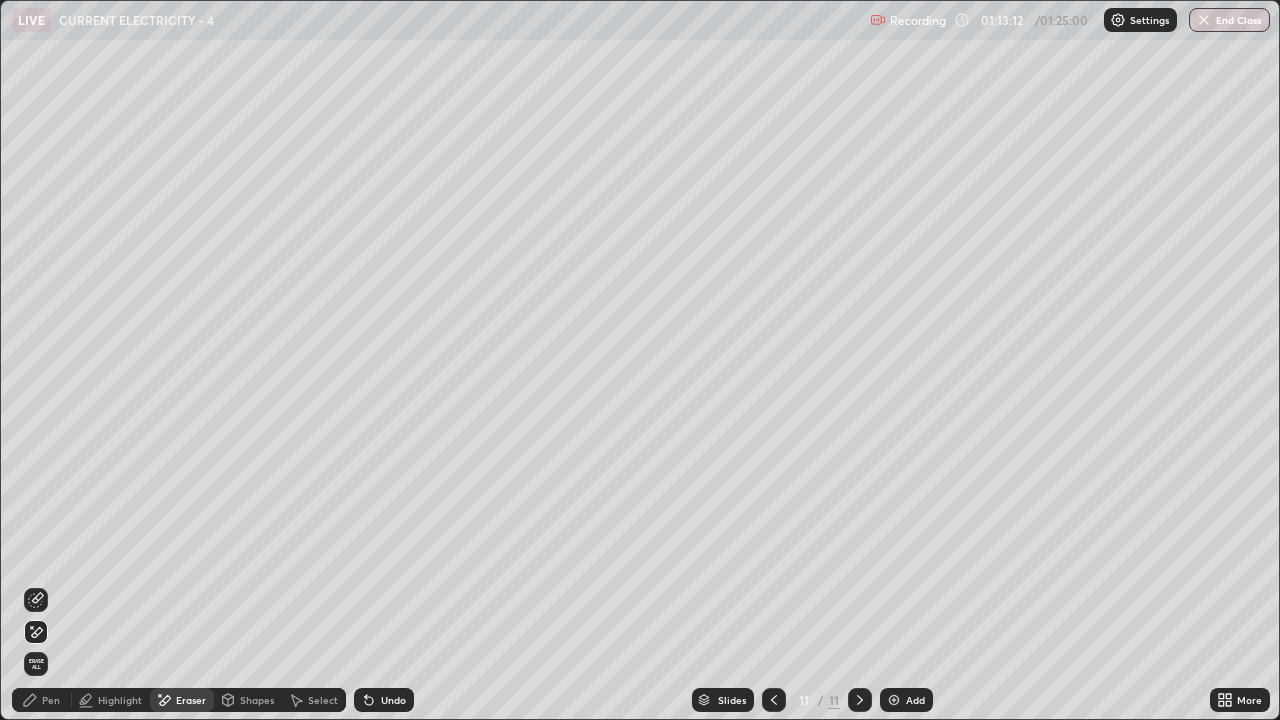 click on "Pen" at bounding box center [51, 700] 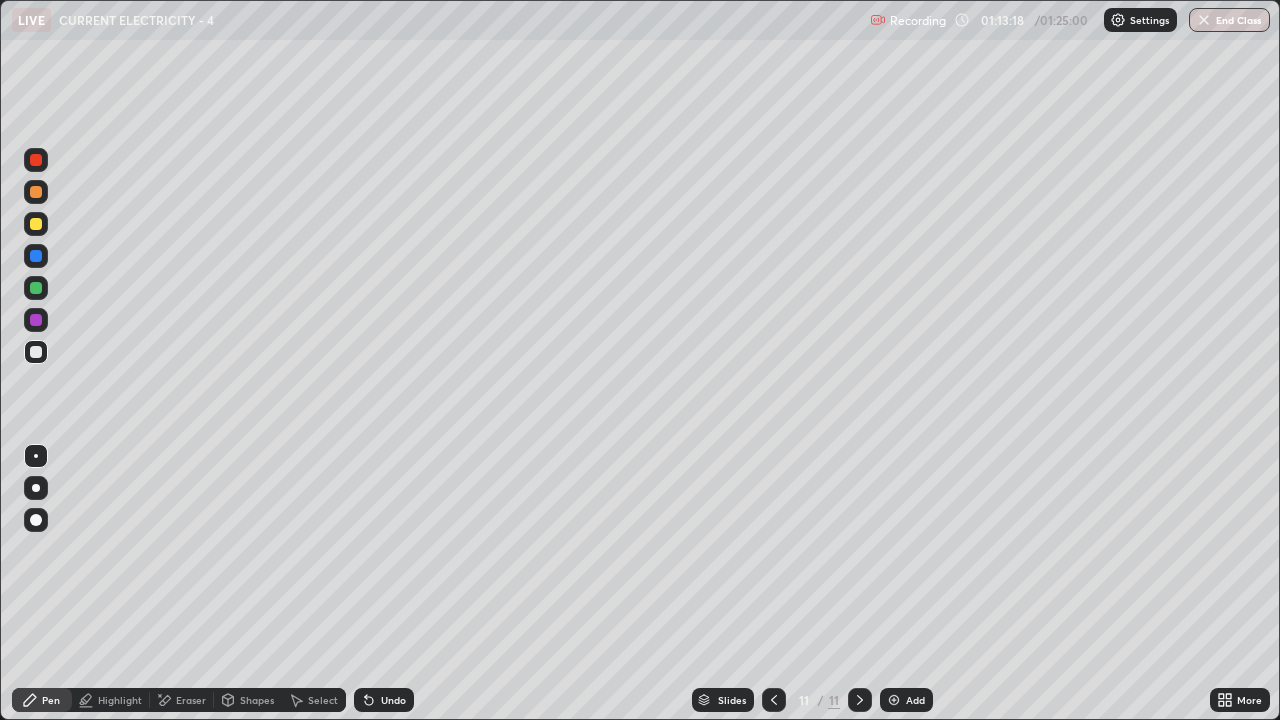 click on "Undo" at bounding box center [393, 700] 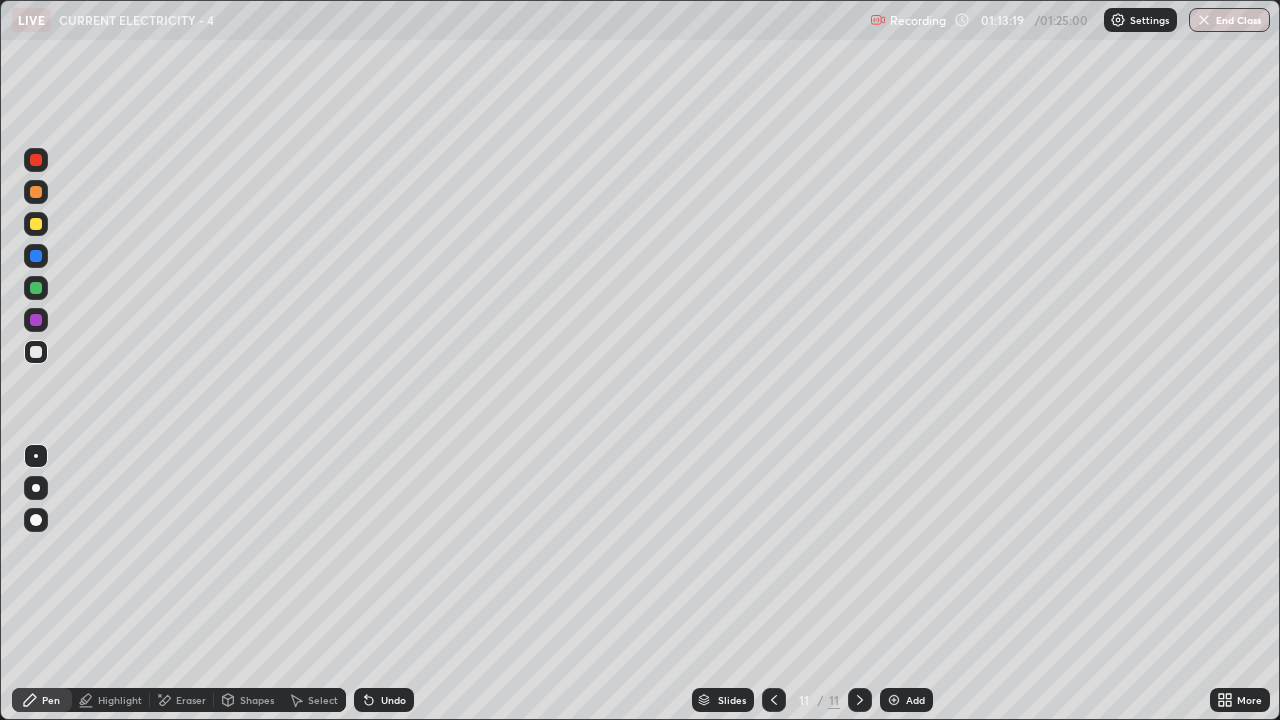 click on "Undo" at bounding box center [393, 700] 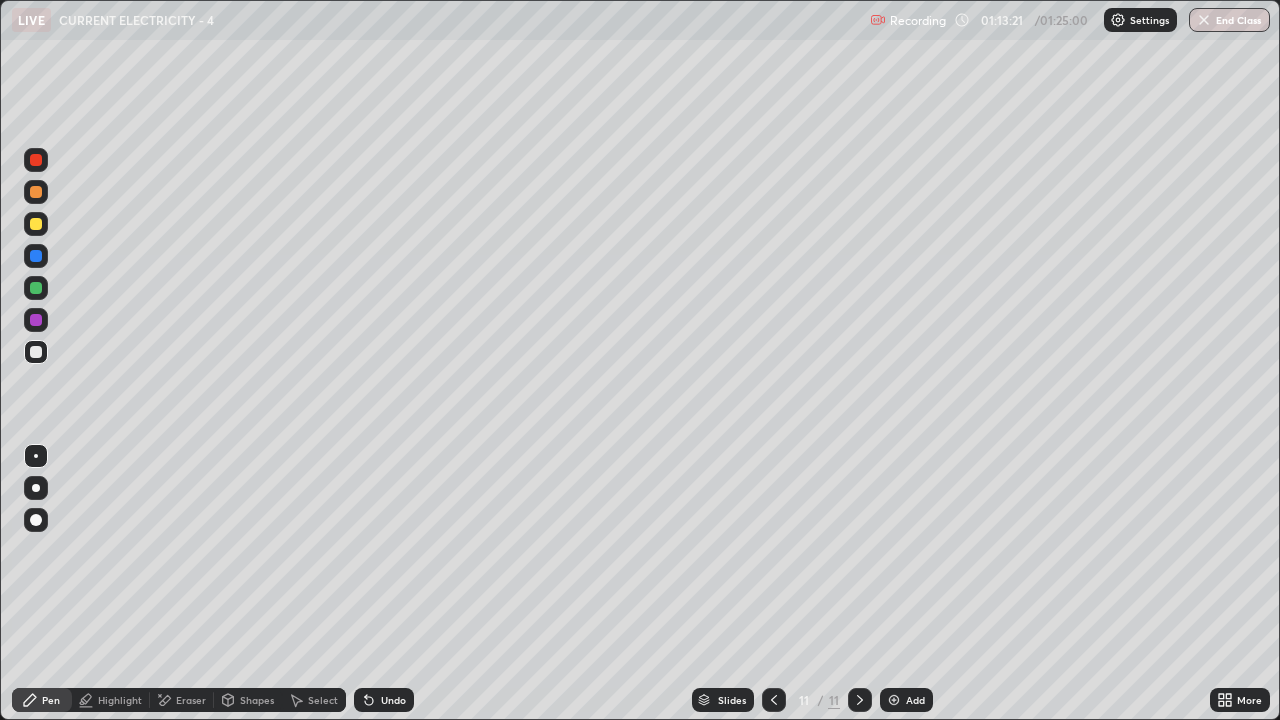 click on "Eraser" at bounding box center (191, 700) 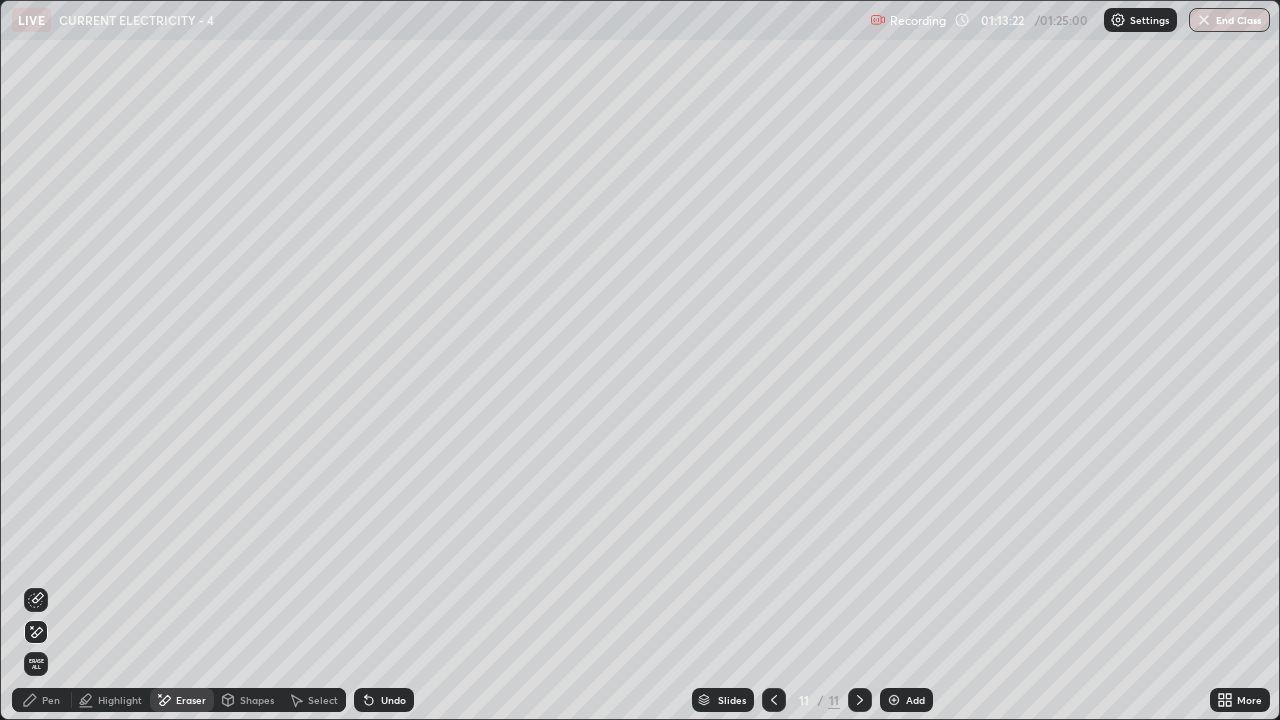 click 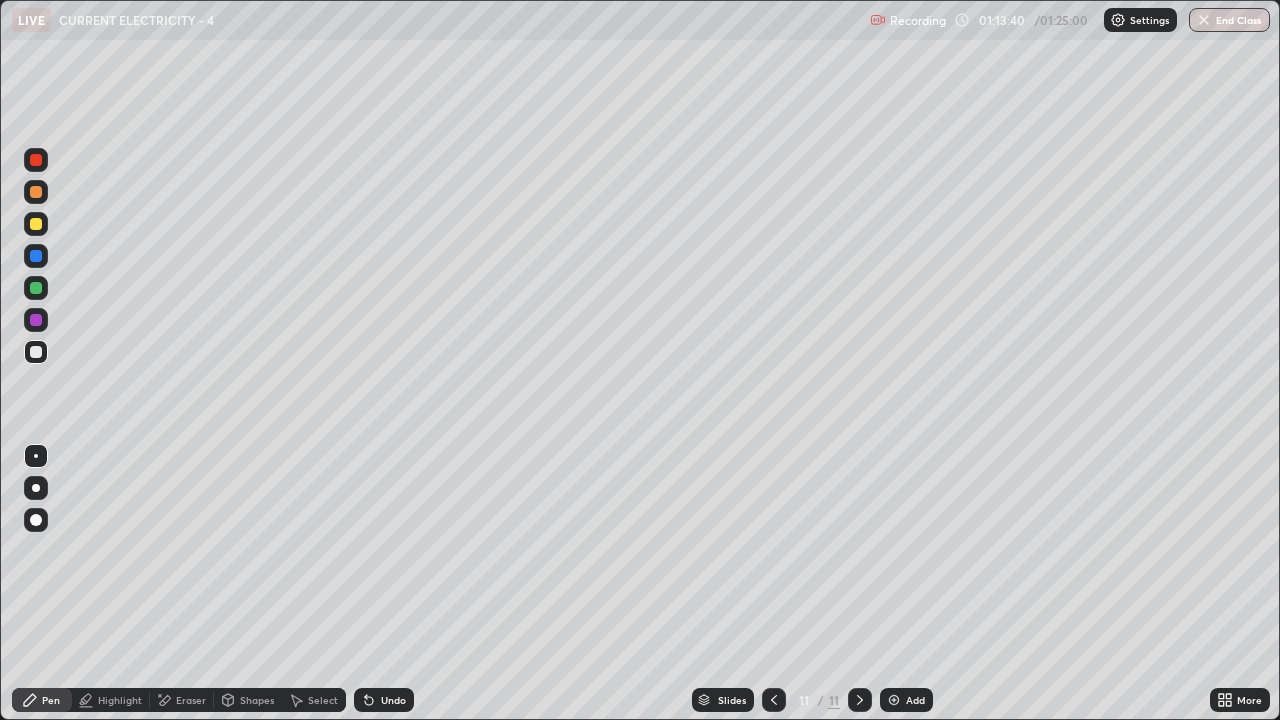 click on "Eraser" at bounding box center [182, 700] 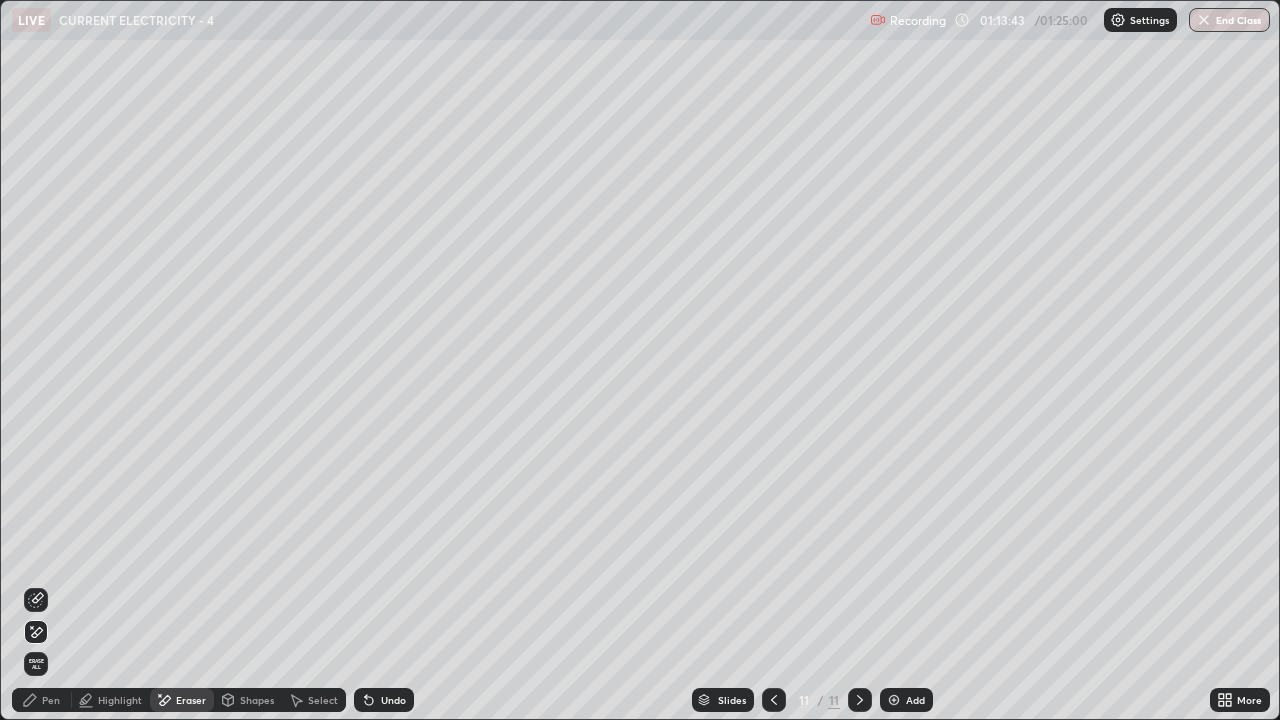 click on "Pen" at bounding box center (42, 700) 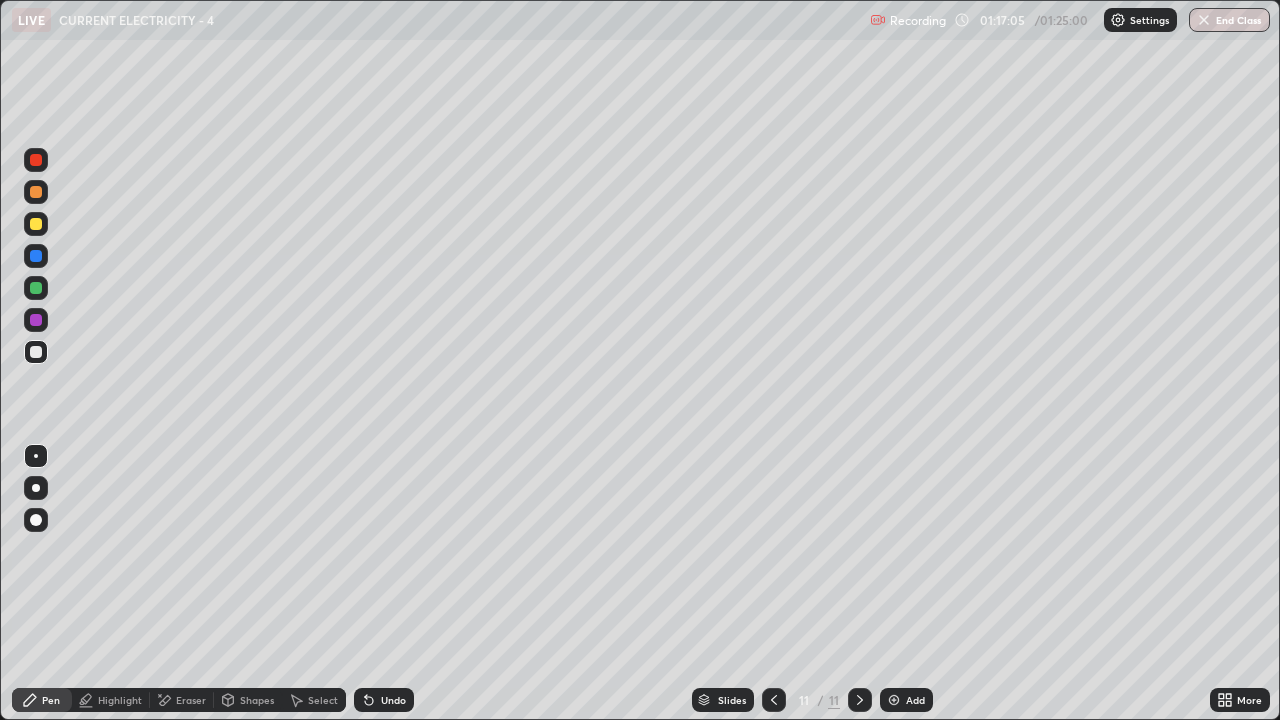 click on "Eraser" at bounding box center [191, 700] 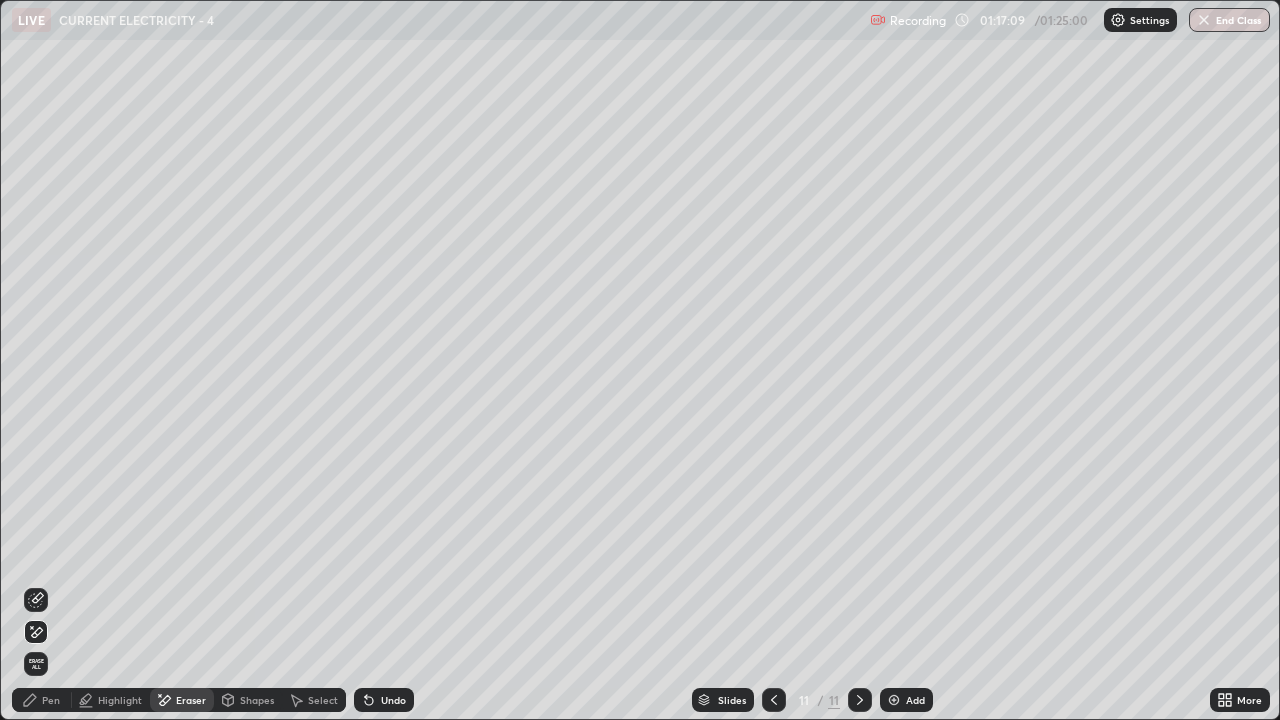 click on "Pen" at bounding box center (51, 700) 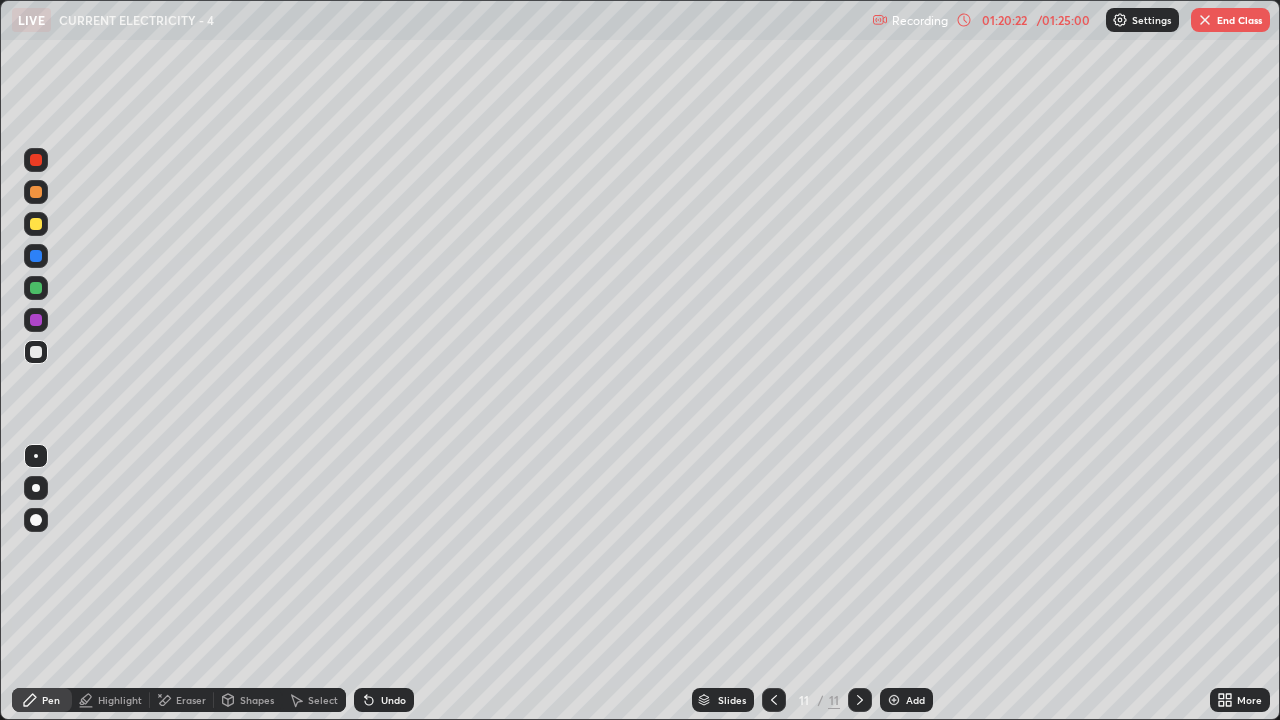 click on "Eraser" at bounding box center [182, 700] 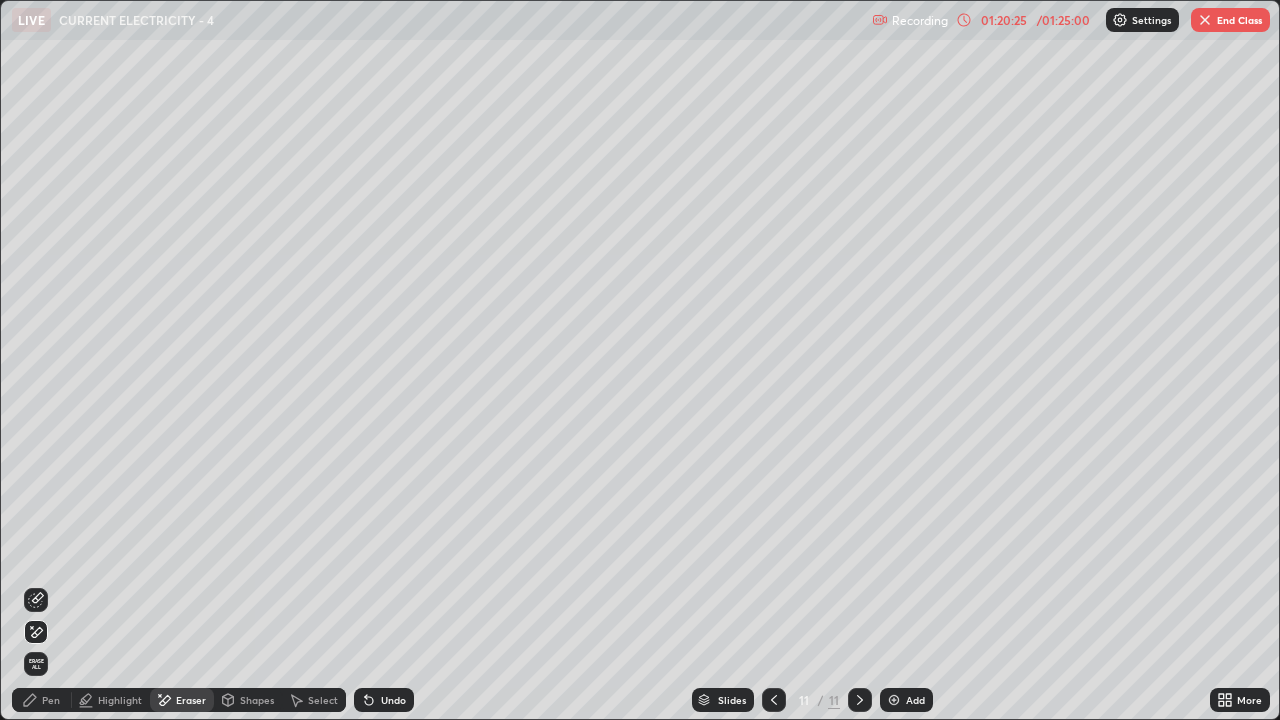 click on "Pen" at bounding box center (42, 700) 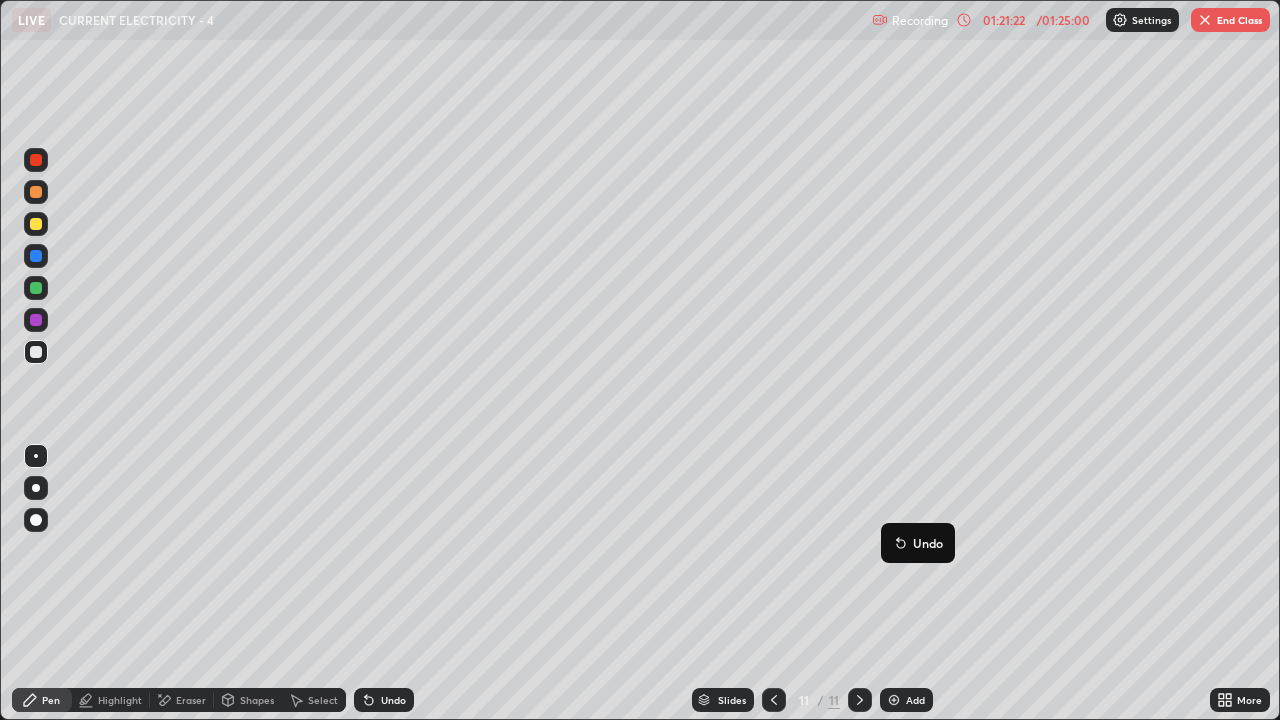 click on "Undo" at bounding box center (918, 543) 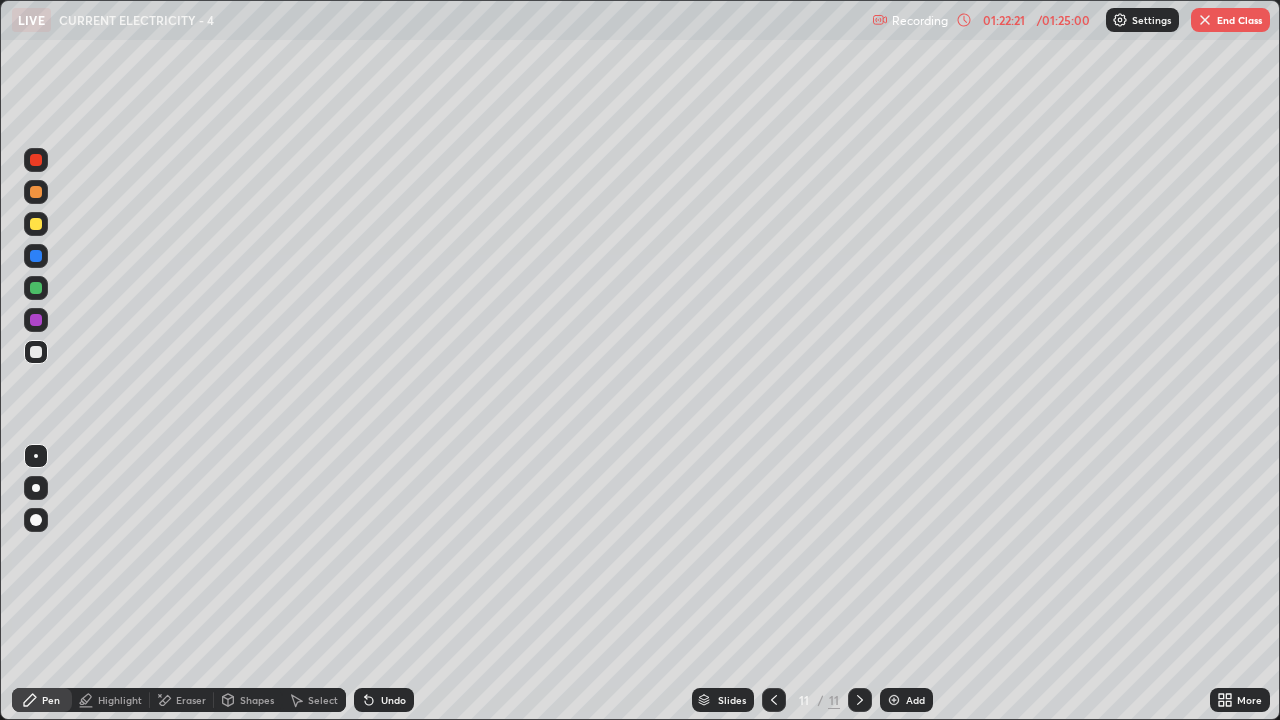 click on "Add" at bounding box center (915, 700) 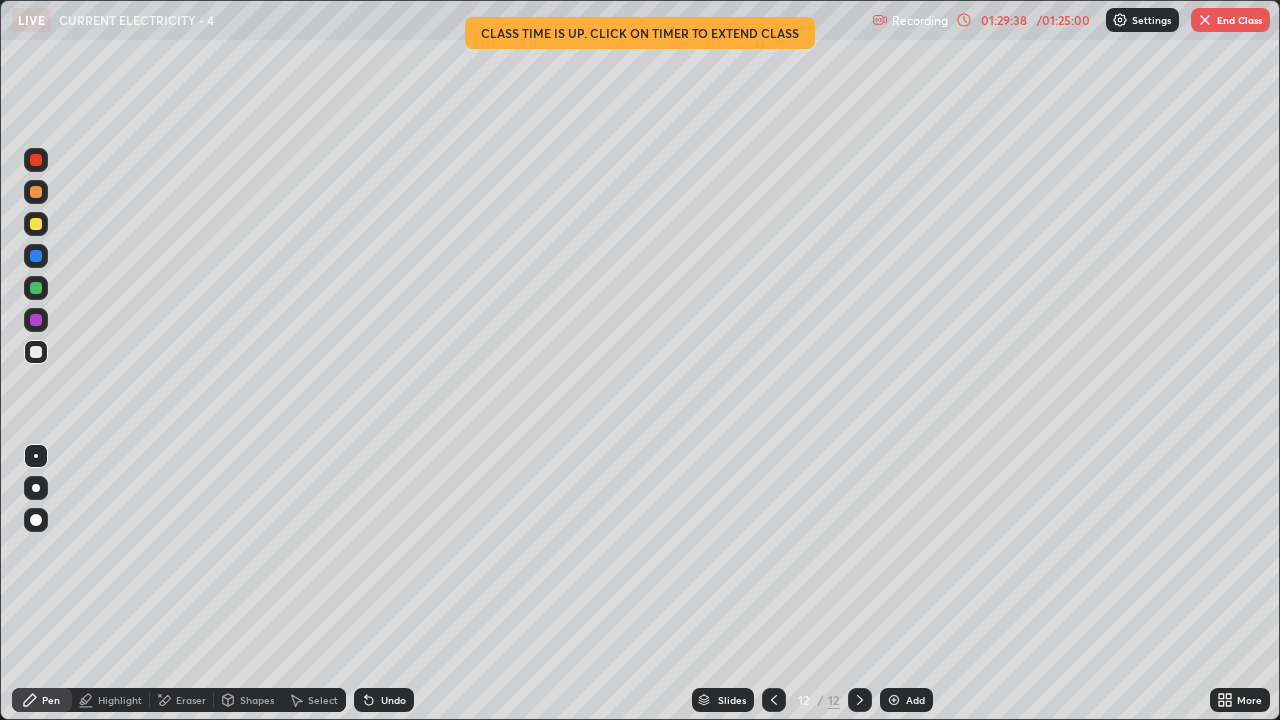 click 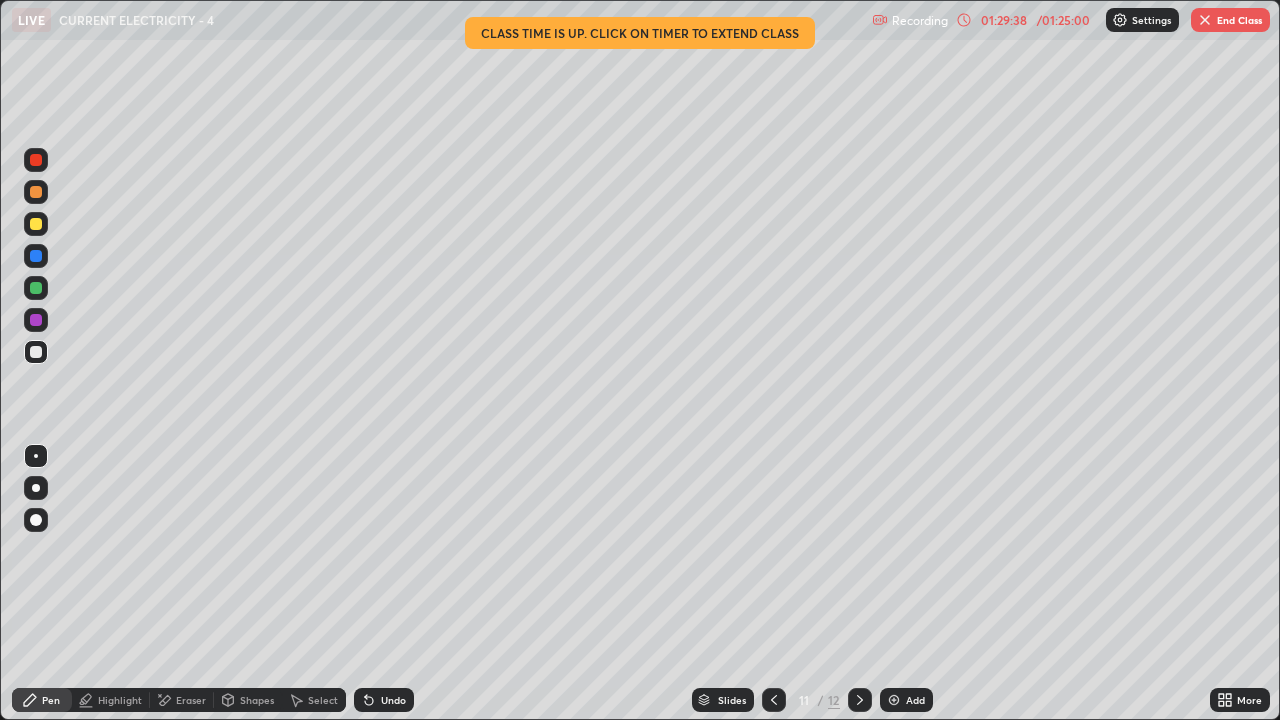 click 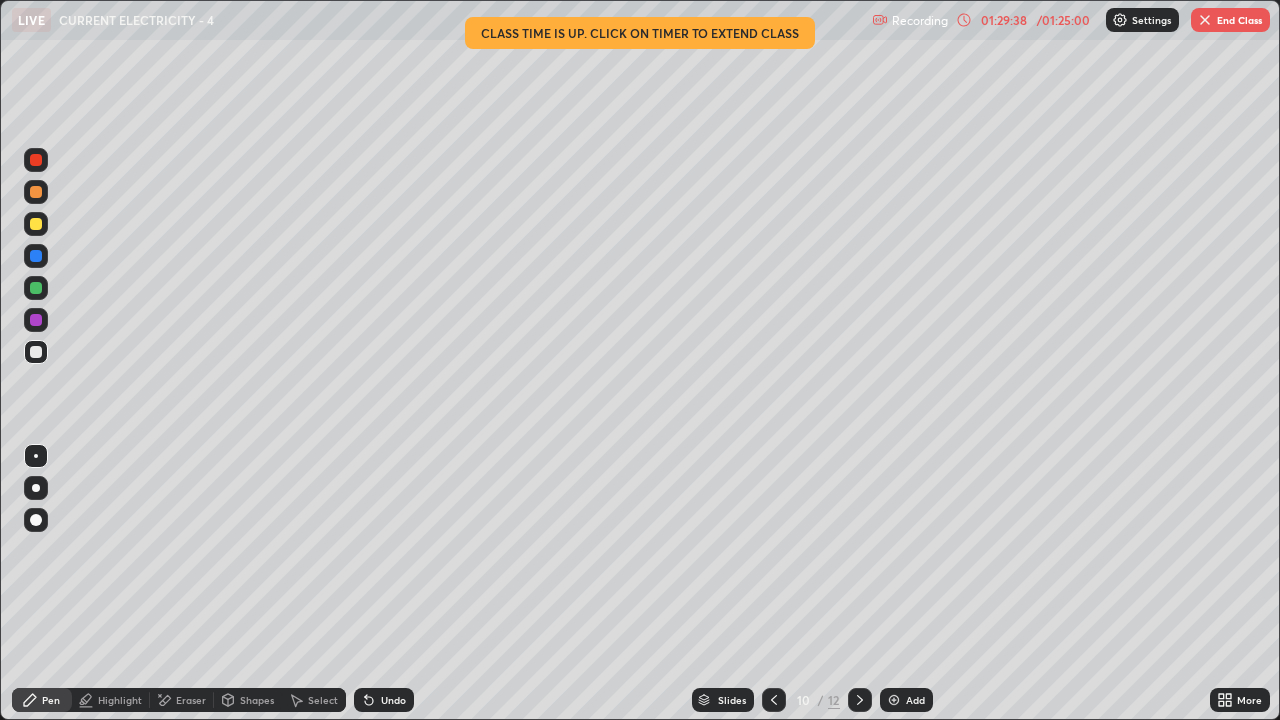 click 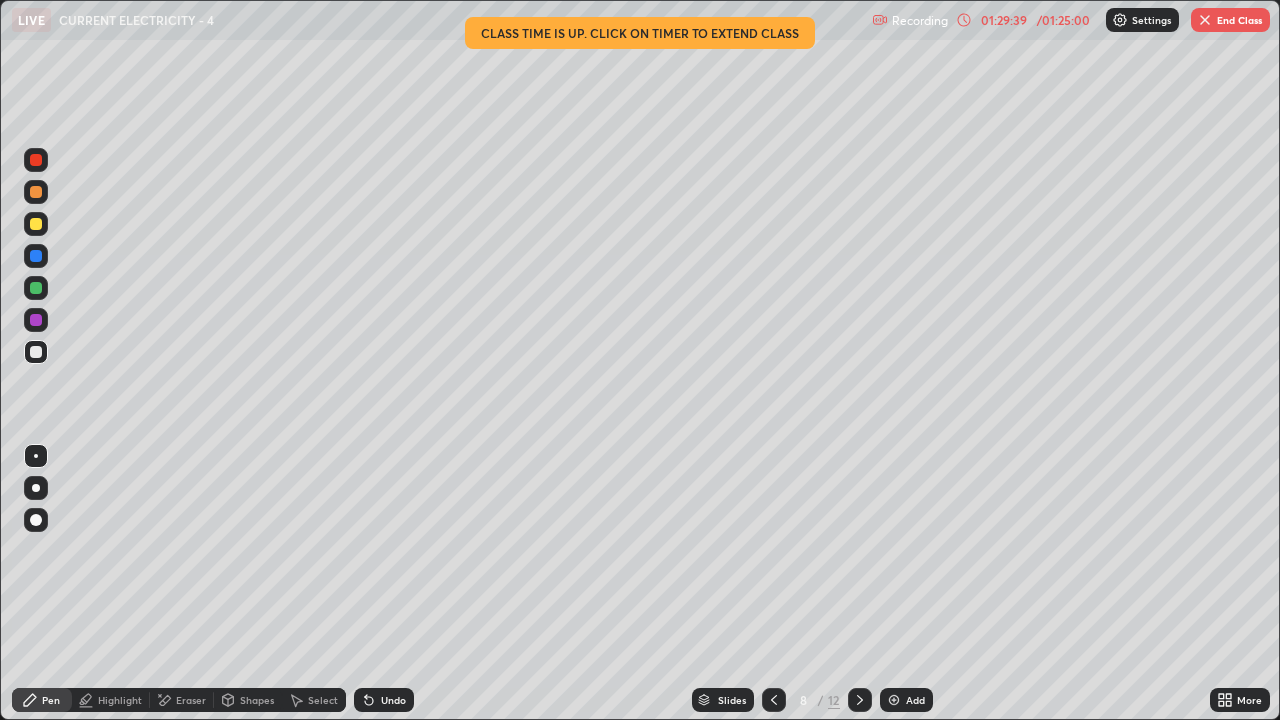 click at bounding box center (774, 700) 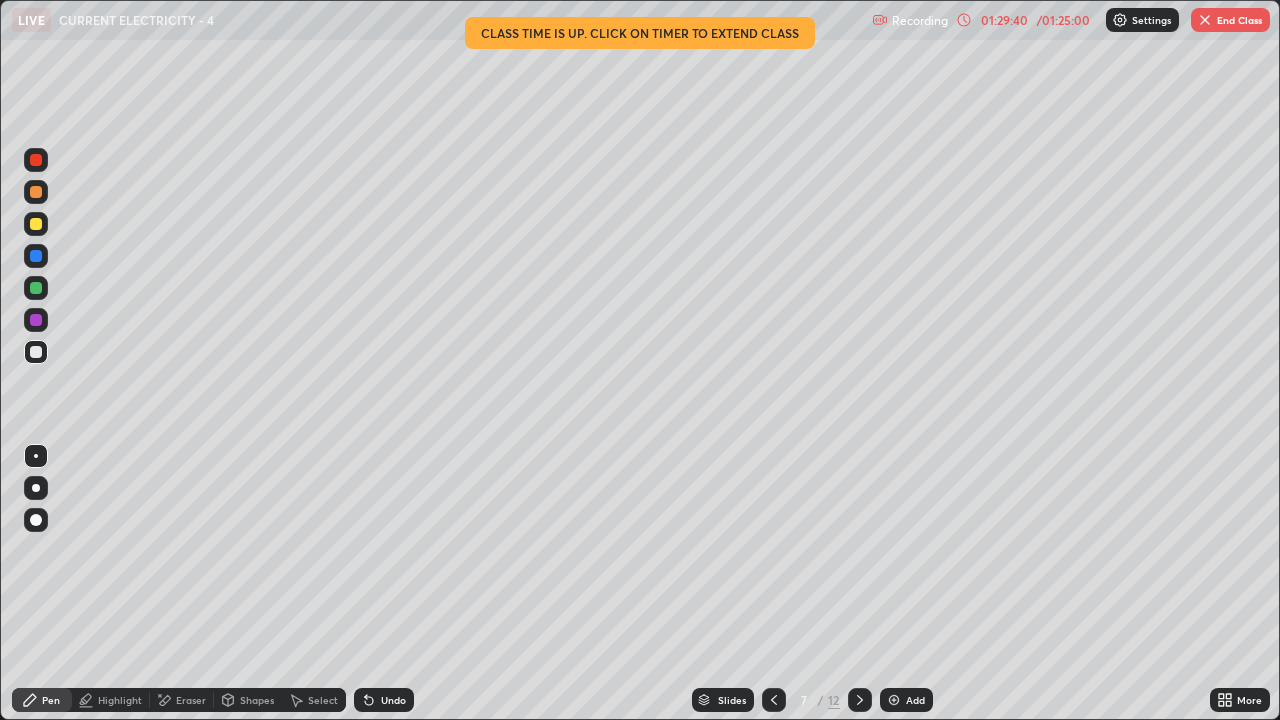 click at bounding box center (774, 700) 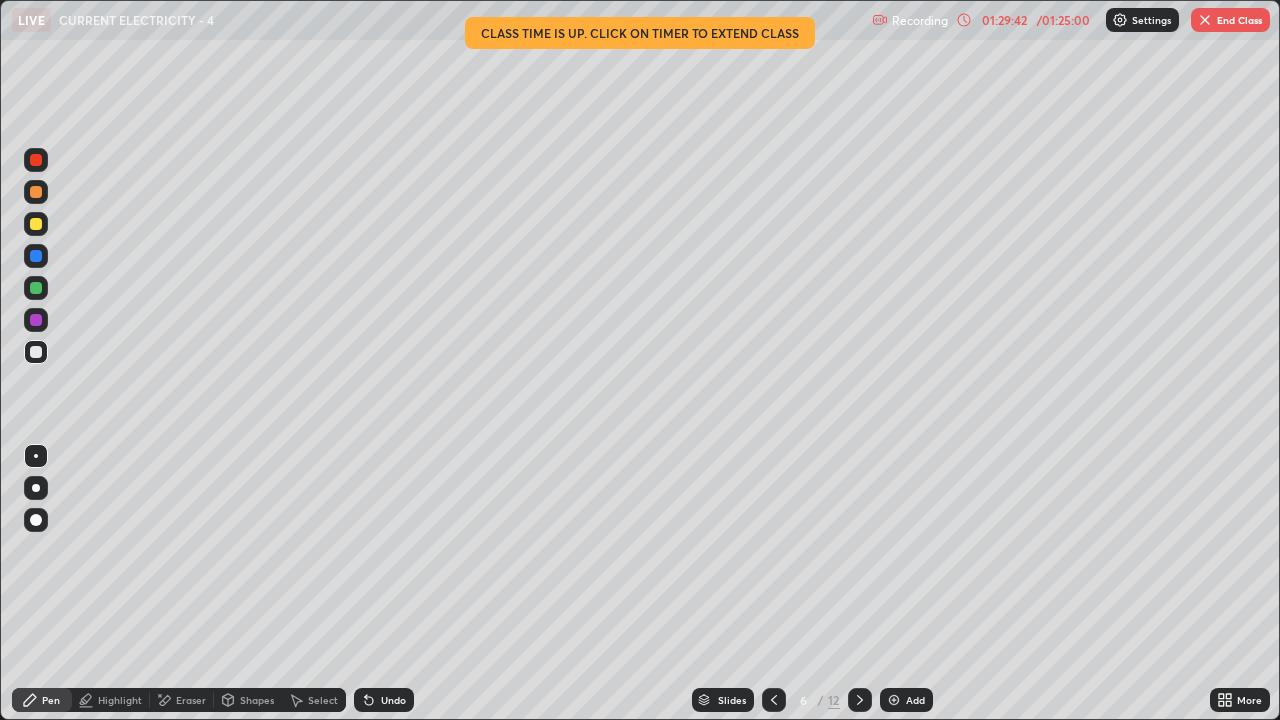 click 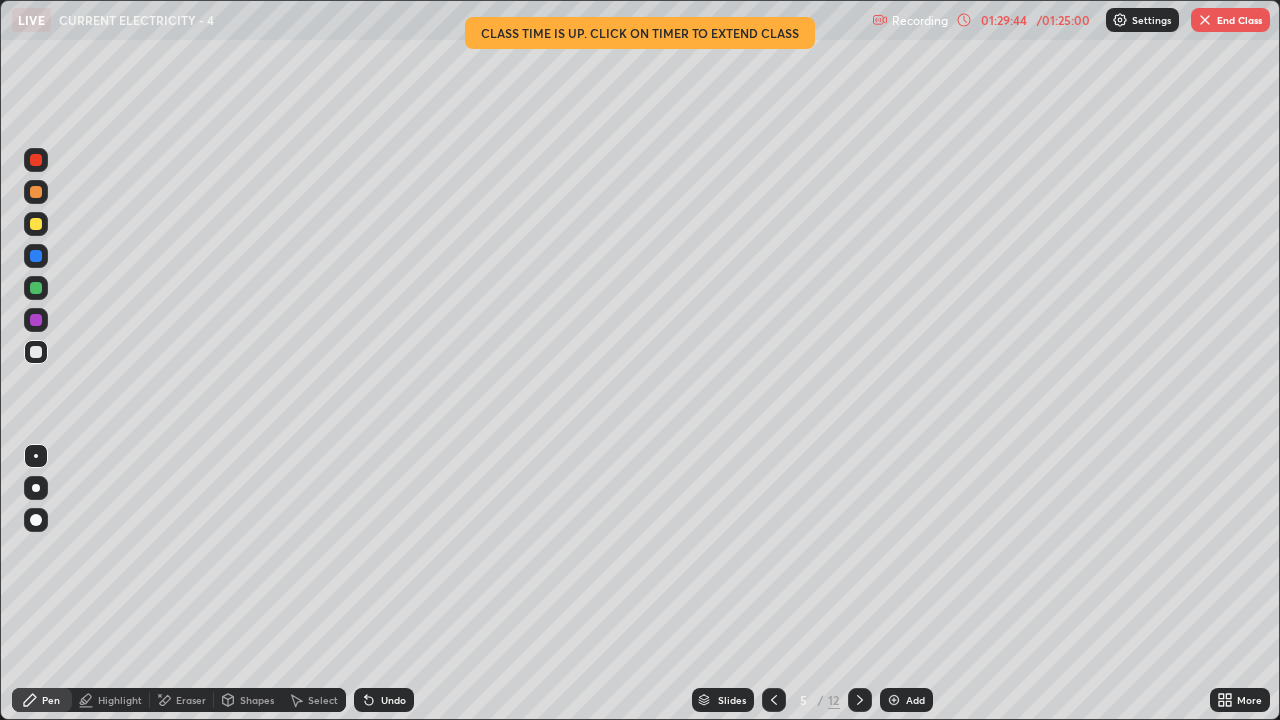 click at bounding box center [860, 700] 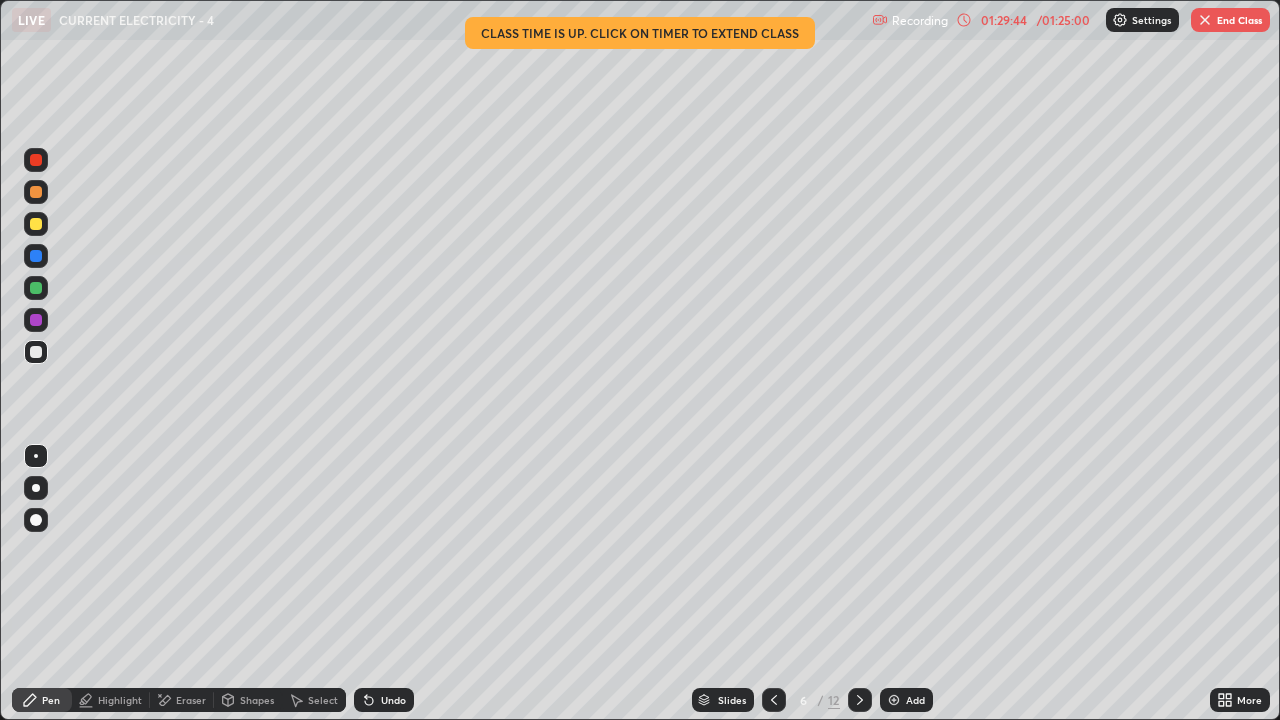 click 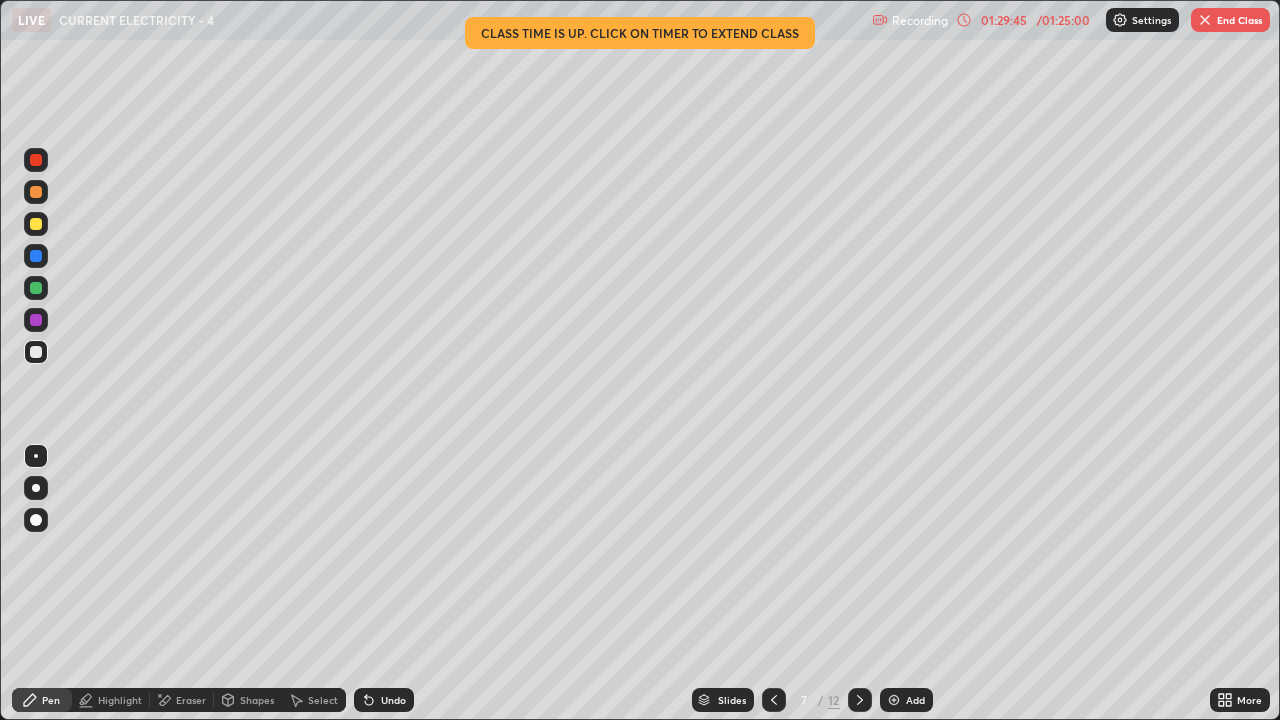 click 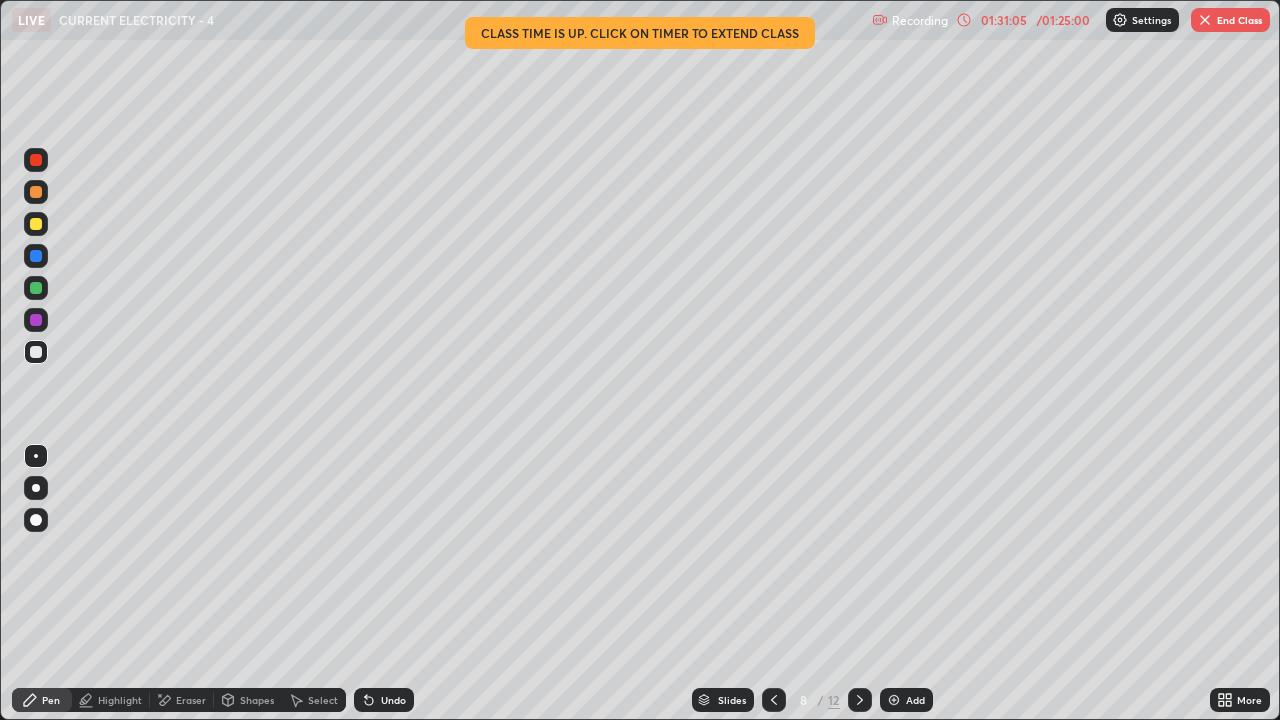 click at bounding box center (1205, 20) 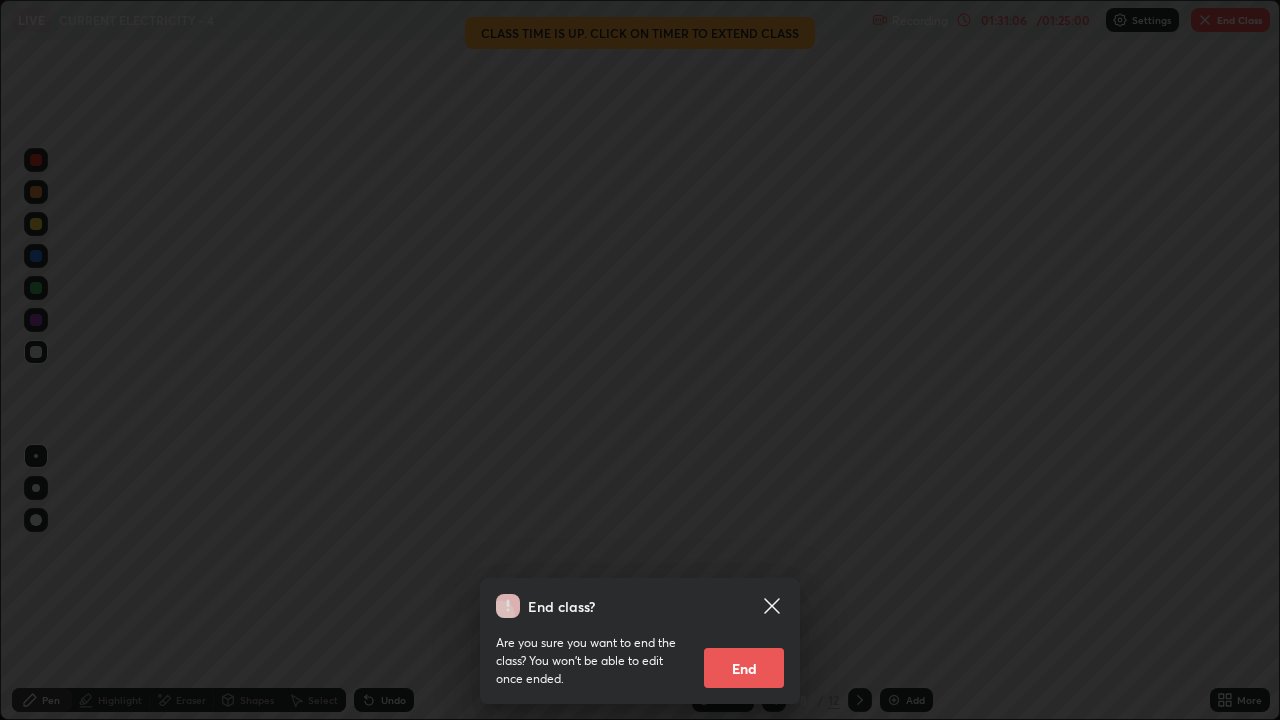 click on "End" at bounding box center [744, 668] 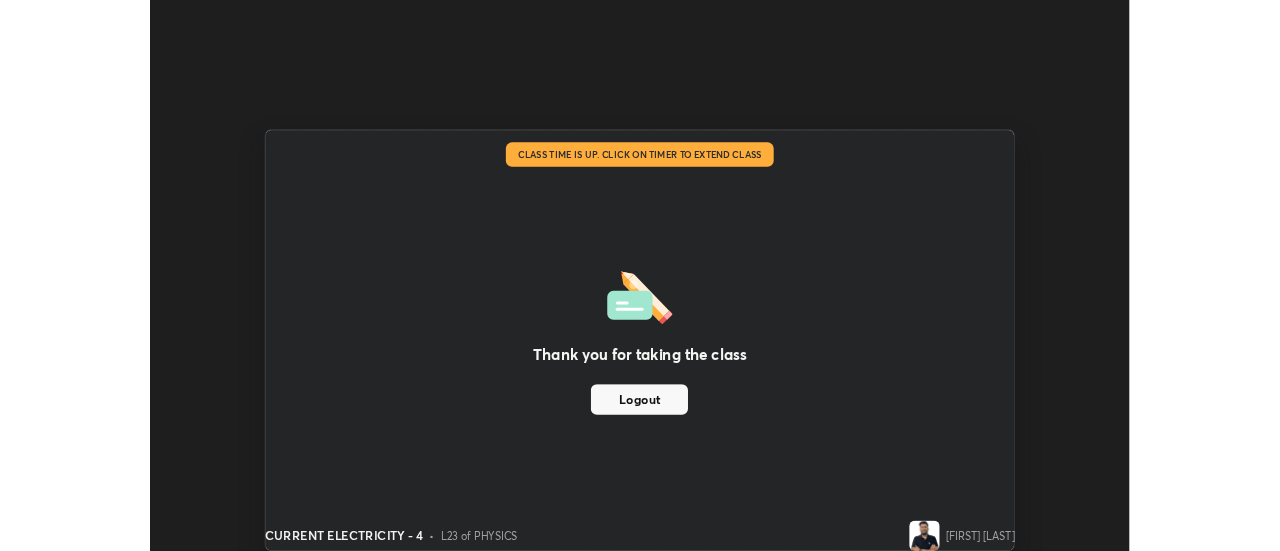 scroll, scrollTop: 551, scrollLeft: 1280, axis: both 